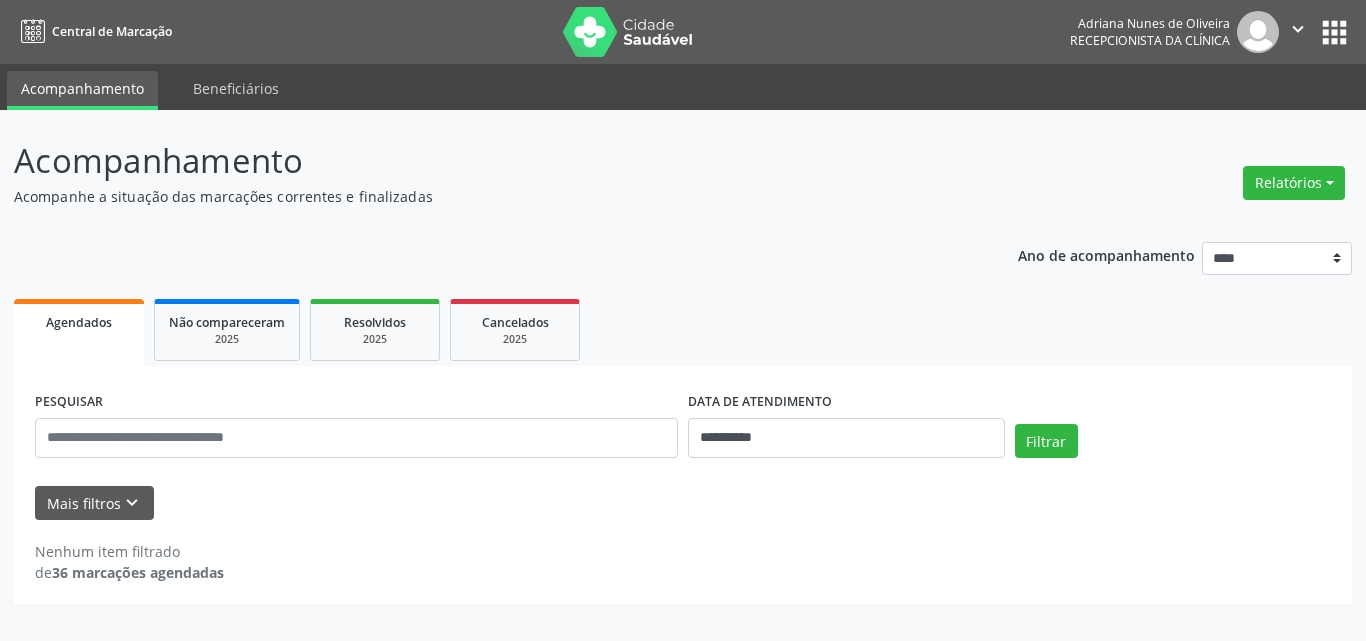 scroll, scrollTop: 0, scrollLeft: 0, axis: both 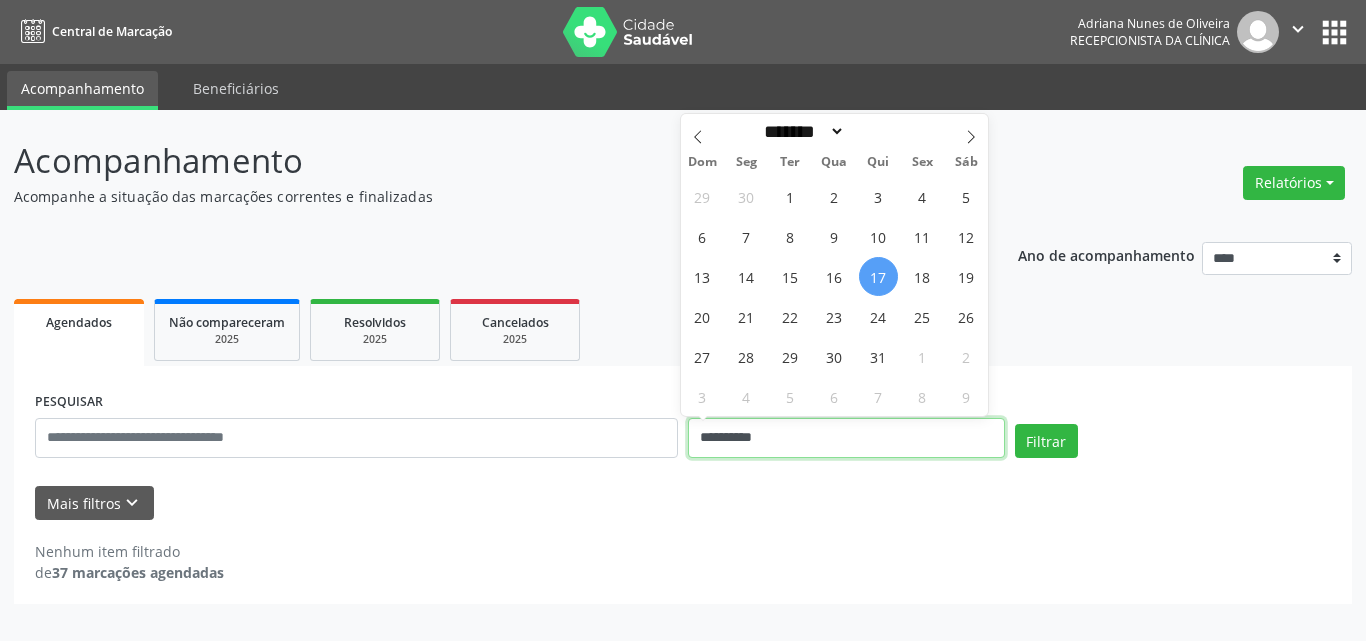 click on "**********" at bounding box center [846, 438] 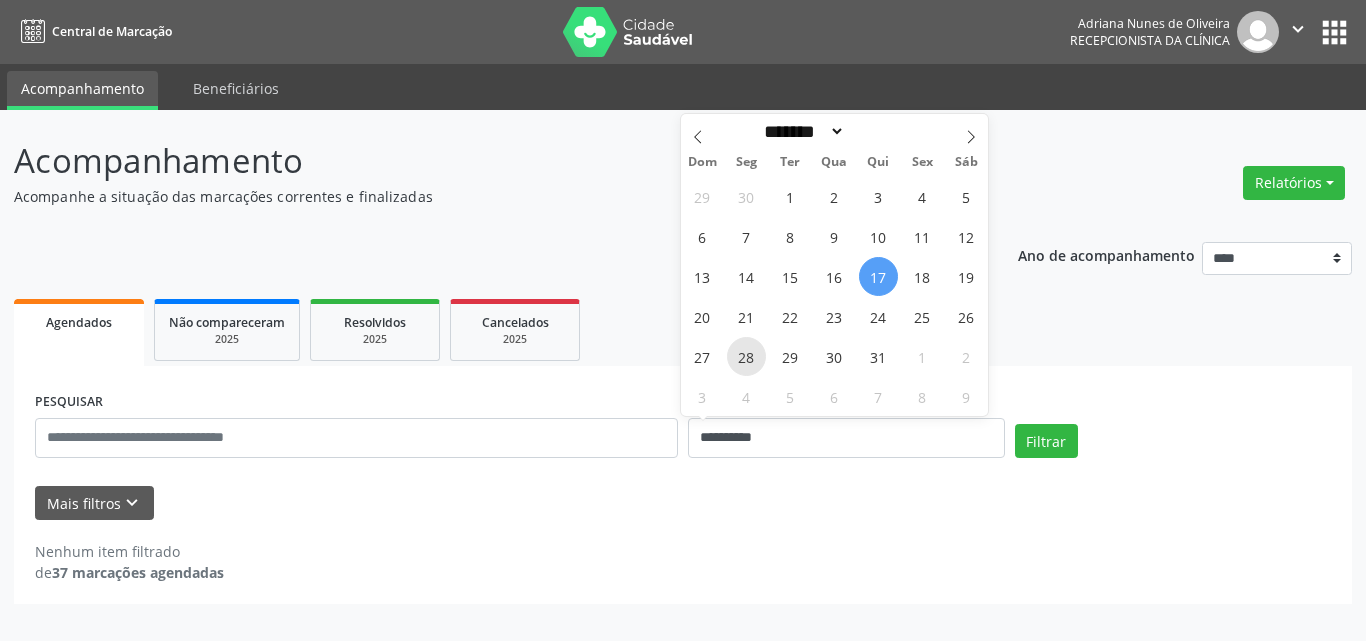 click on "28" at bounding box center (746, 356) 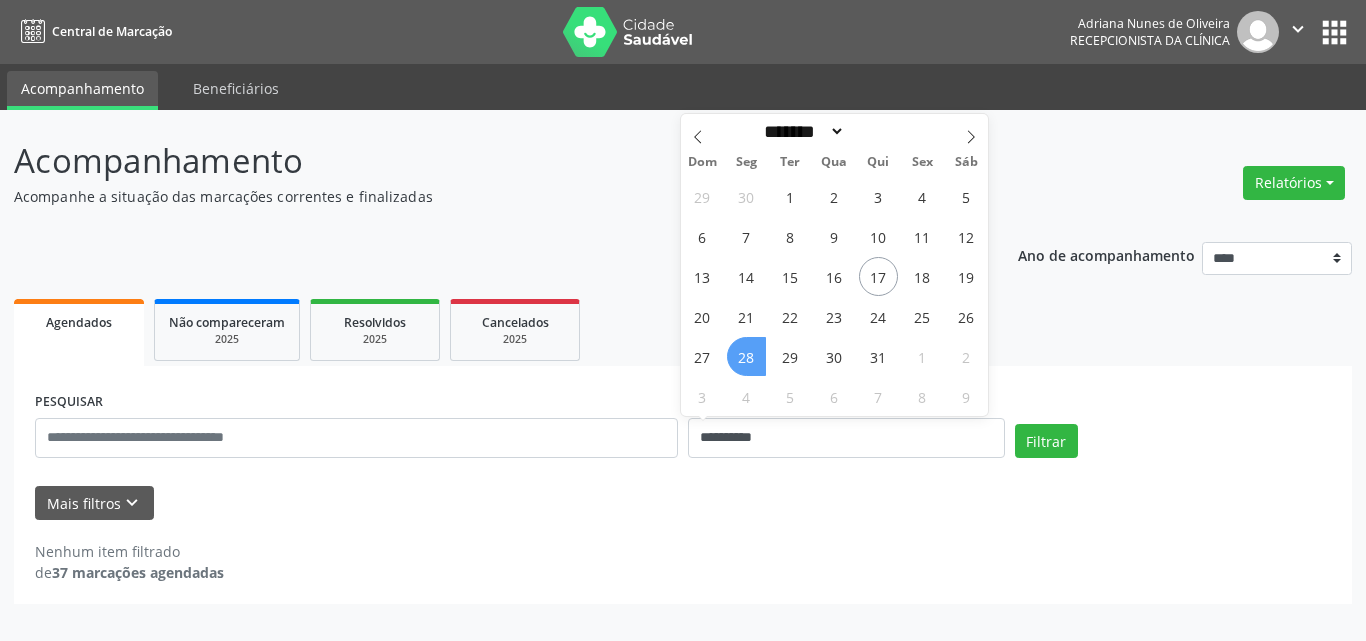 click on "28" at bounding box center [746, 356] 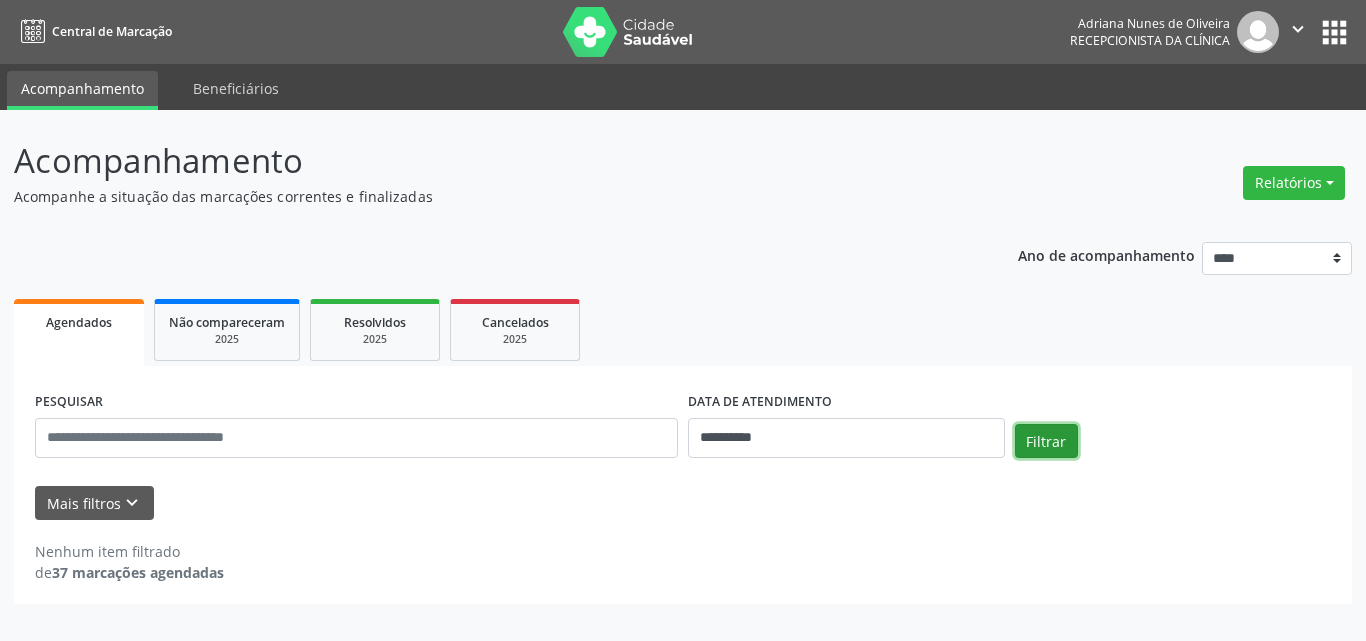 click on "Filtrar" at bounding box center (1046, 441) 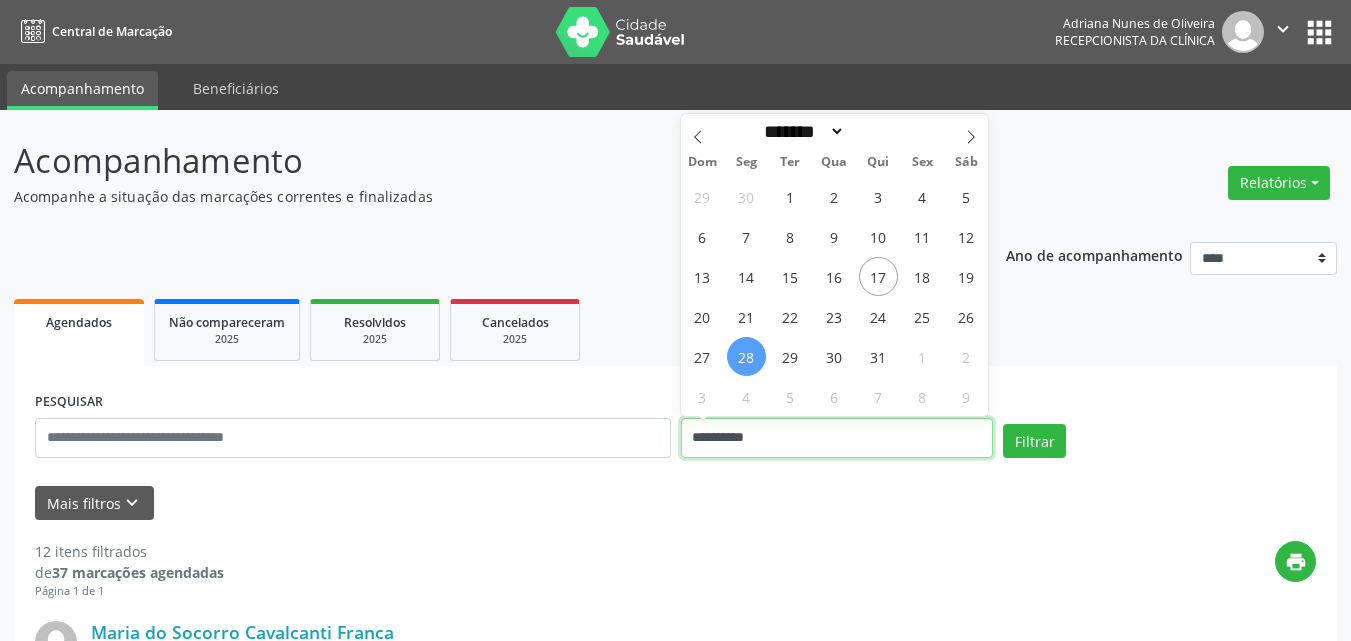 click on "**********" at bounding box center (837, 438) 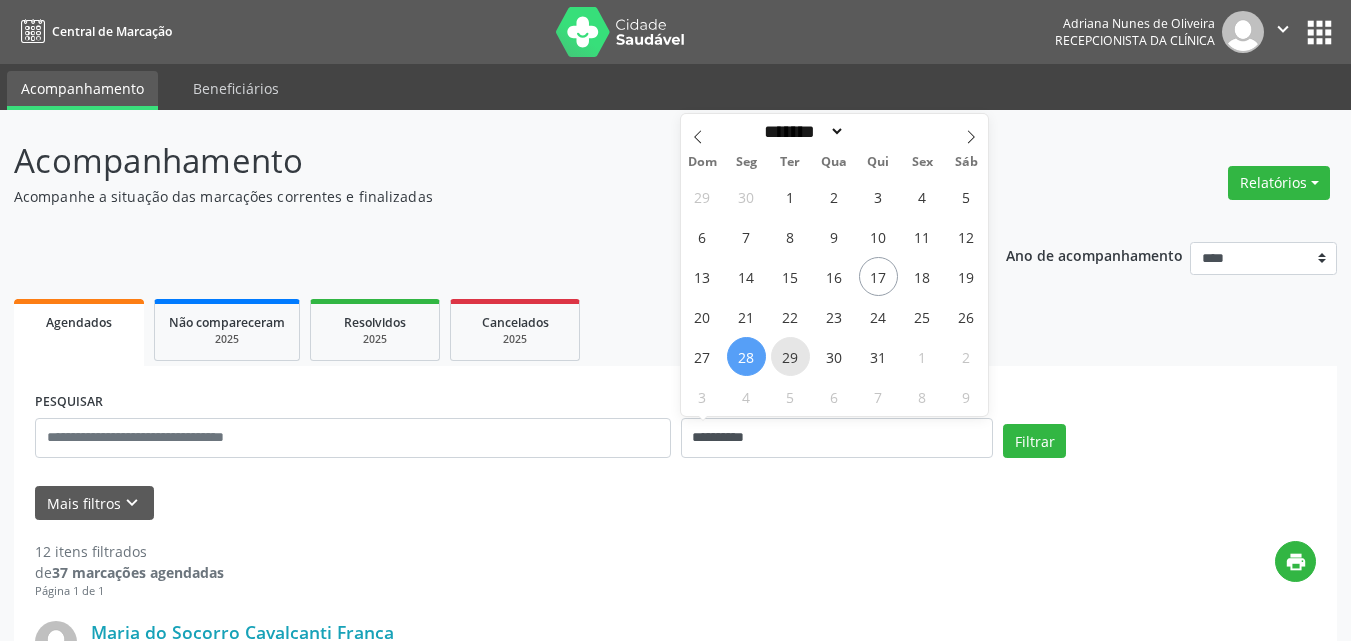 click on "29" at bounding box center [790, 356] 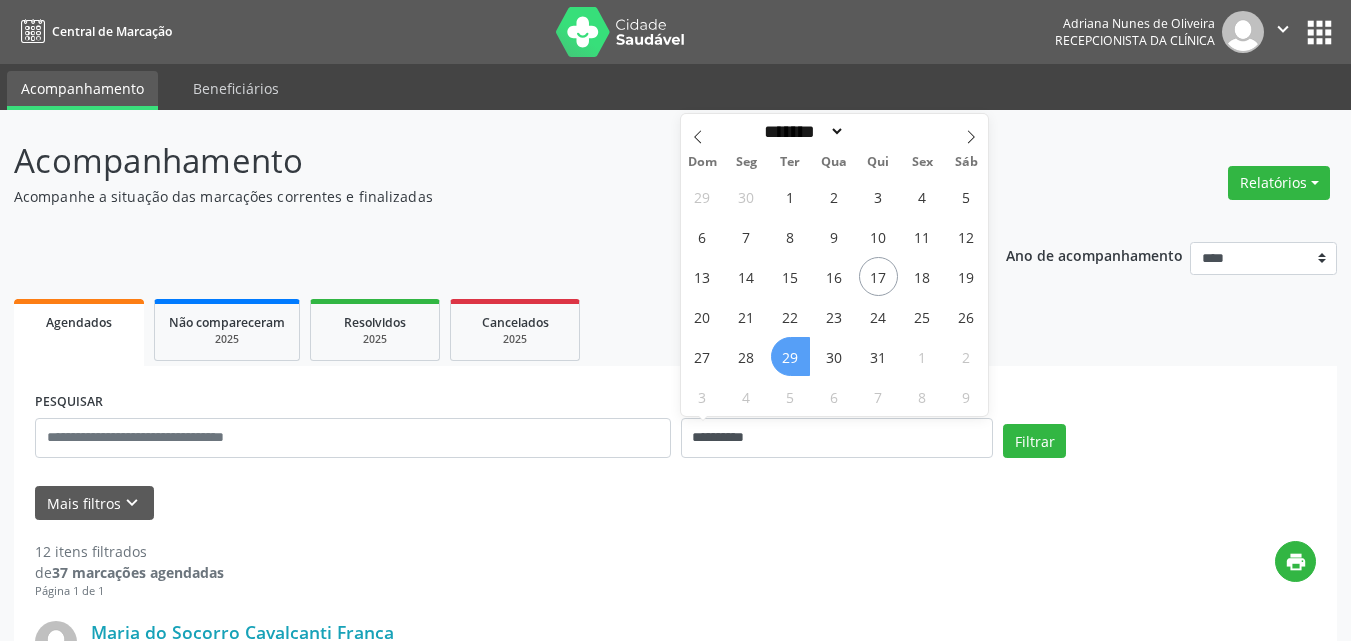 click on "29" at bounding box center [790, 356] 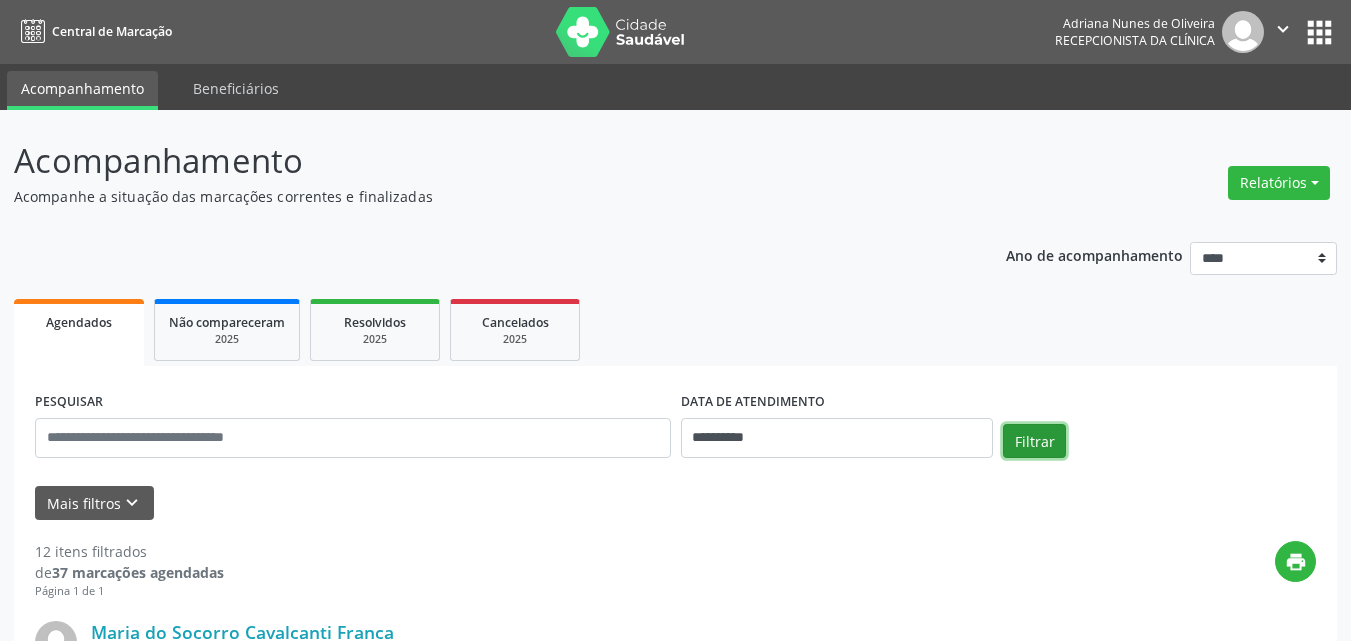 click on "Filtrar" at bounding box center (1034, 441) 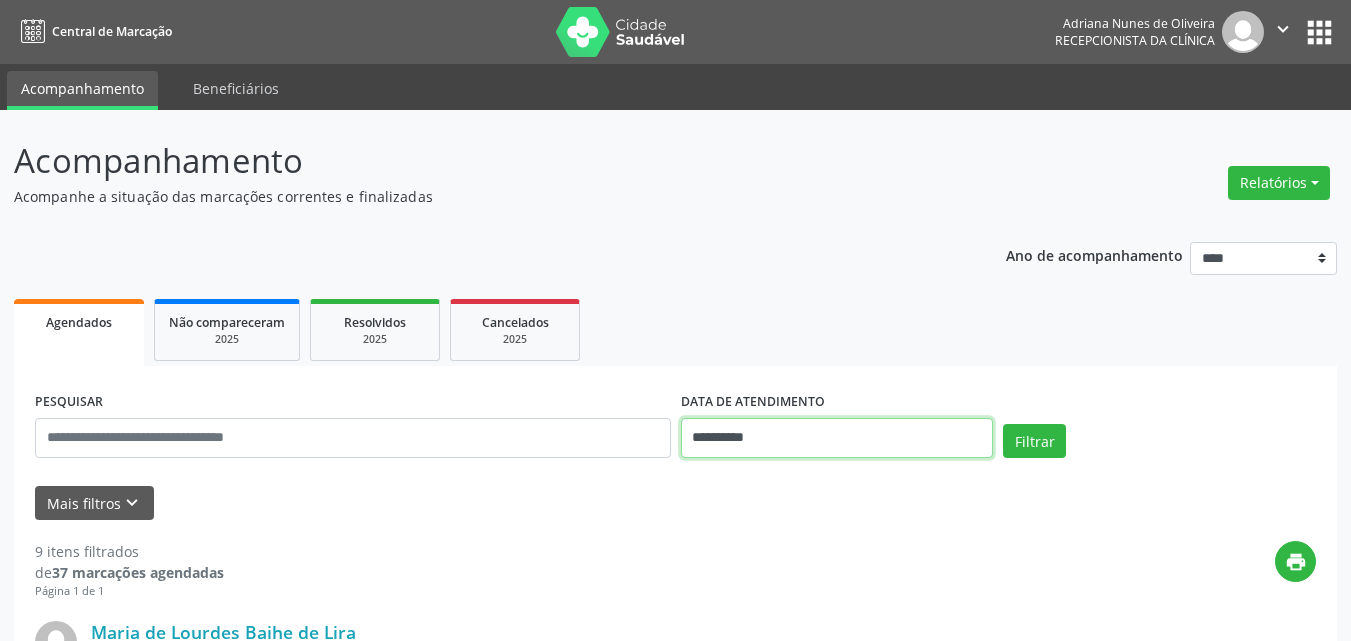 click on "**********" at bounding box center [837, 438] 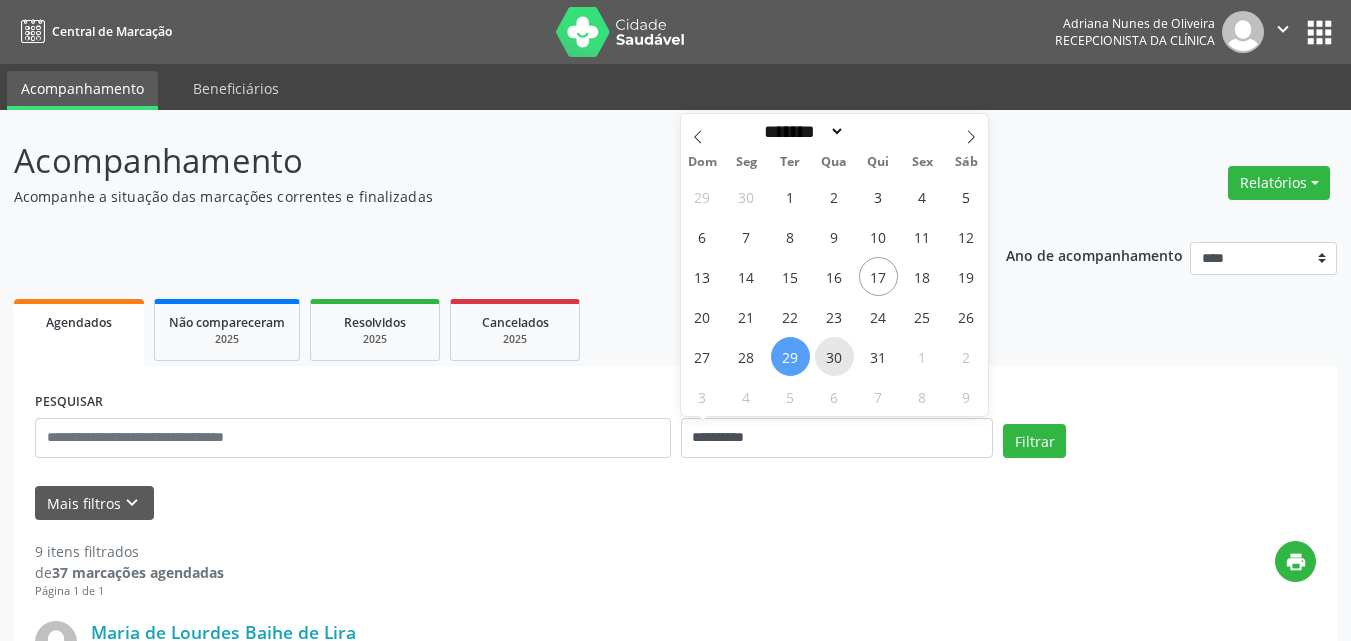 click on "30" at bounding box center [834, 356] 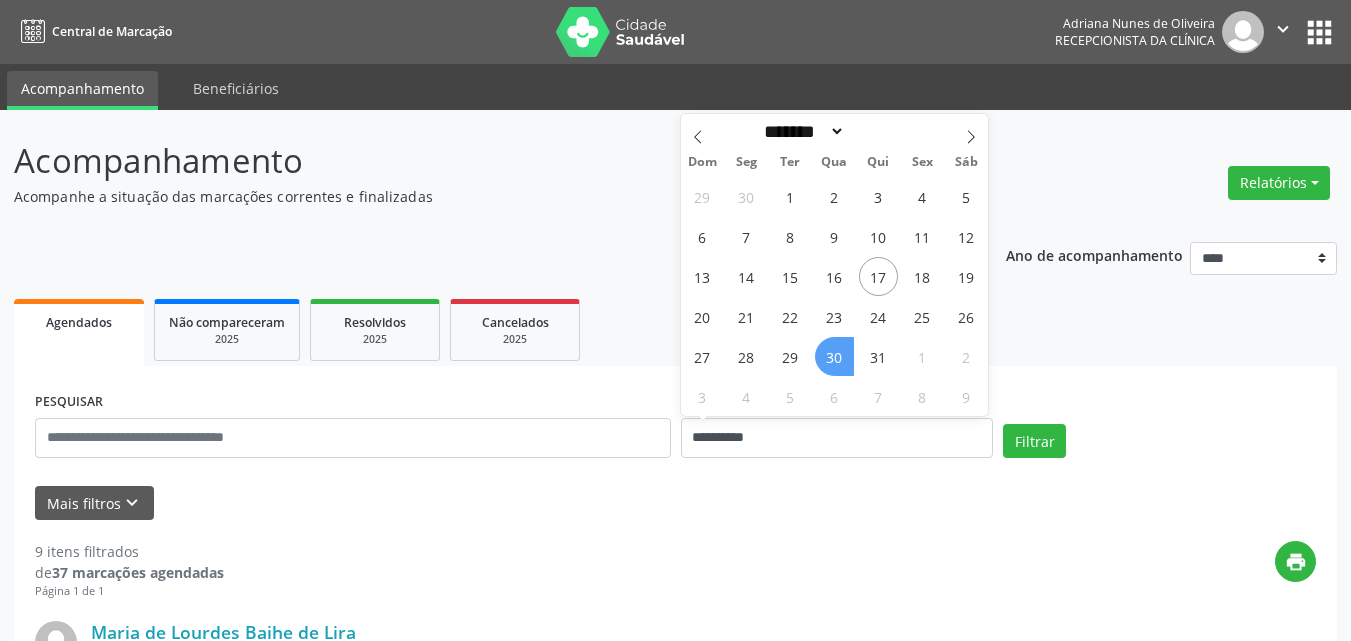 click on "30" at bounding box center (834, 356) 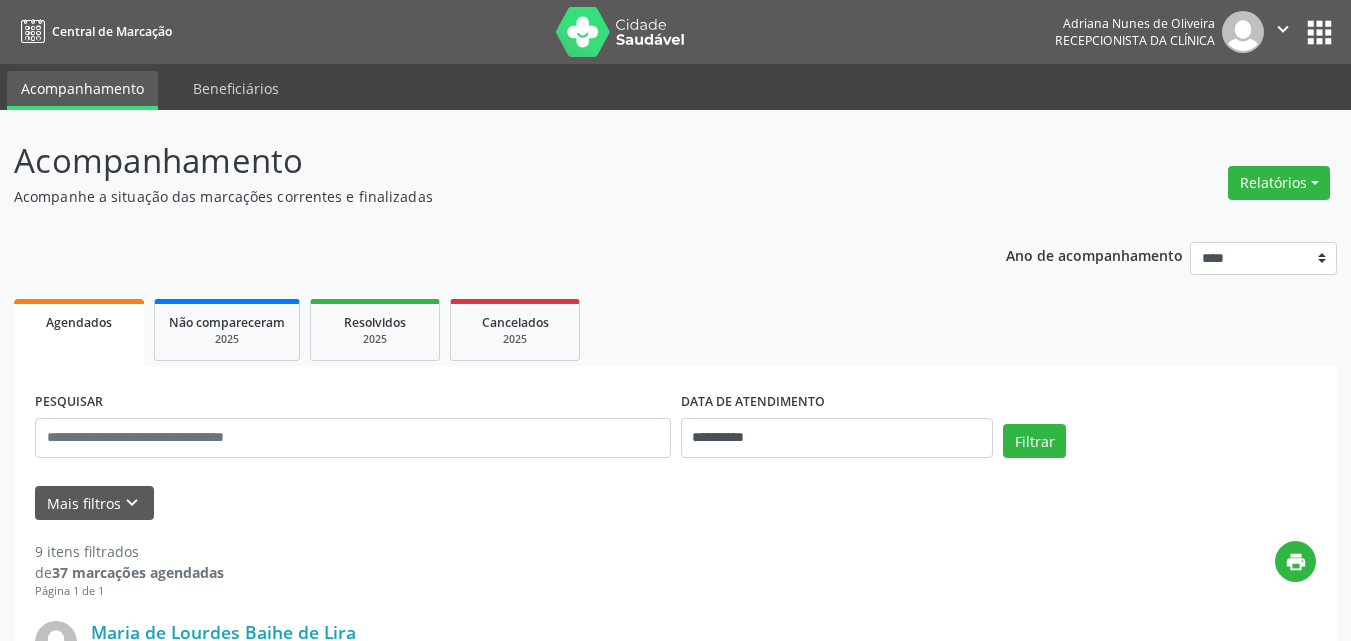 click on "**********" at bounding box center [675, 429] 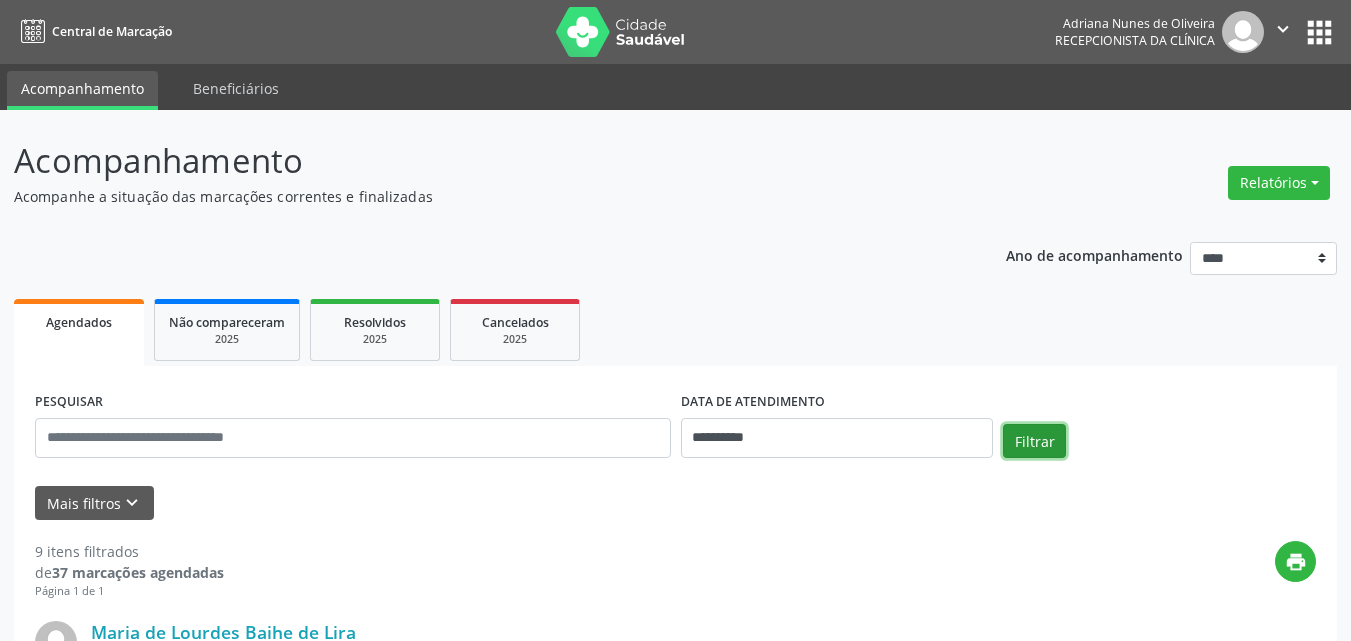 click on "Filtrar" at bounding box center [1034, 441] 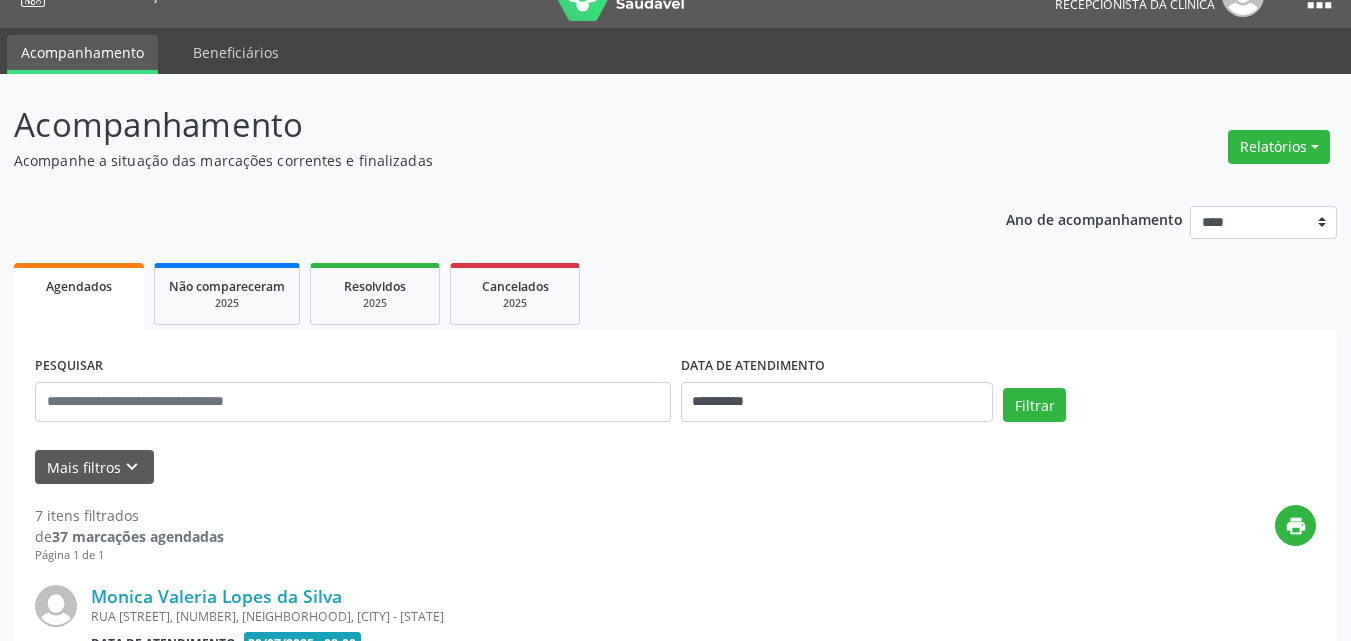 scroll, scrollTop: 11, scrollLeft: 0, axis: vertical 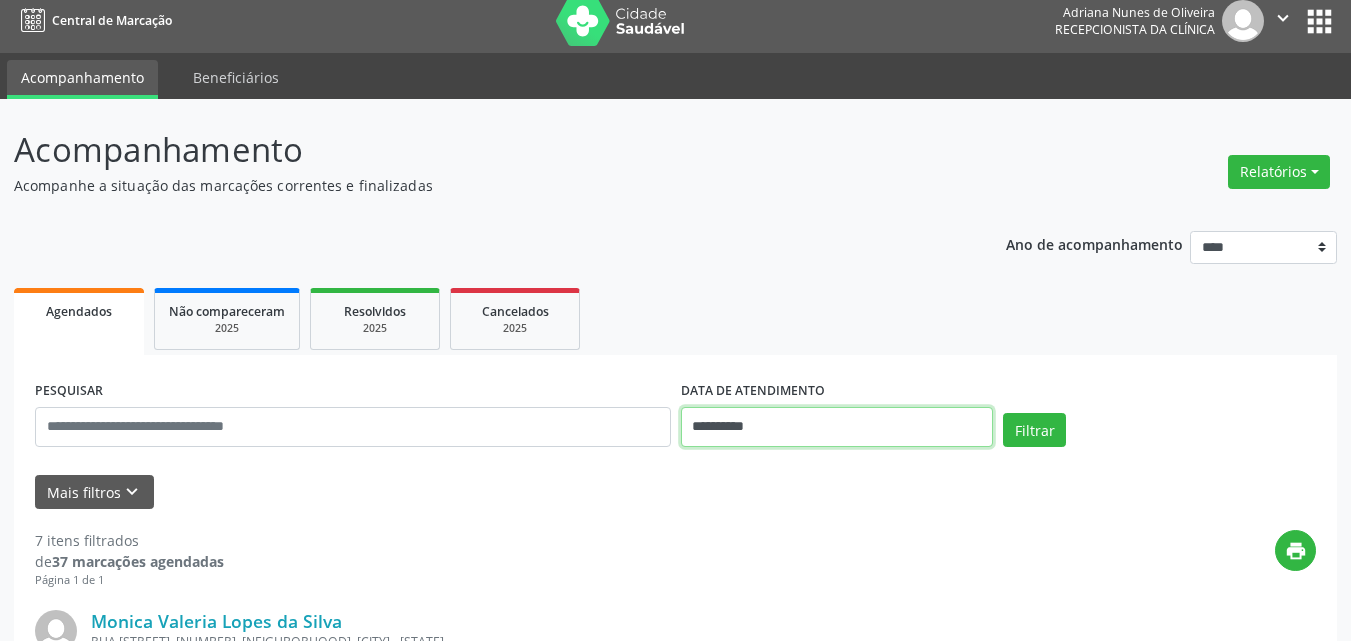 click on "**********" at bounding box center (837, 427) 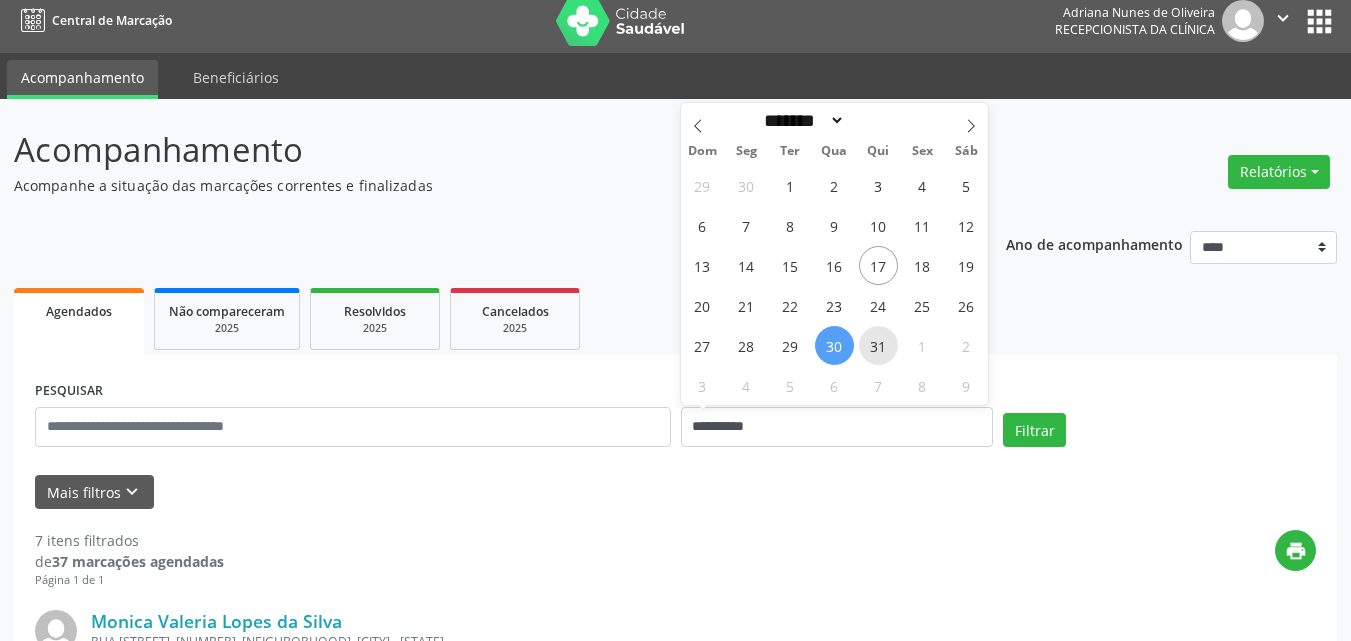 click on "31" at bounding box center (878, 345) 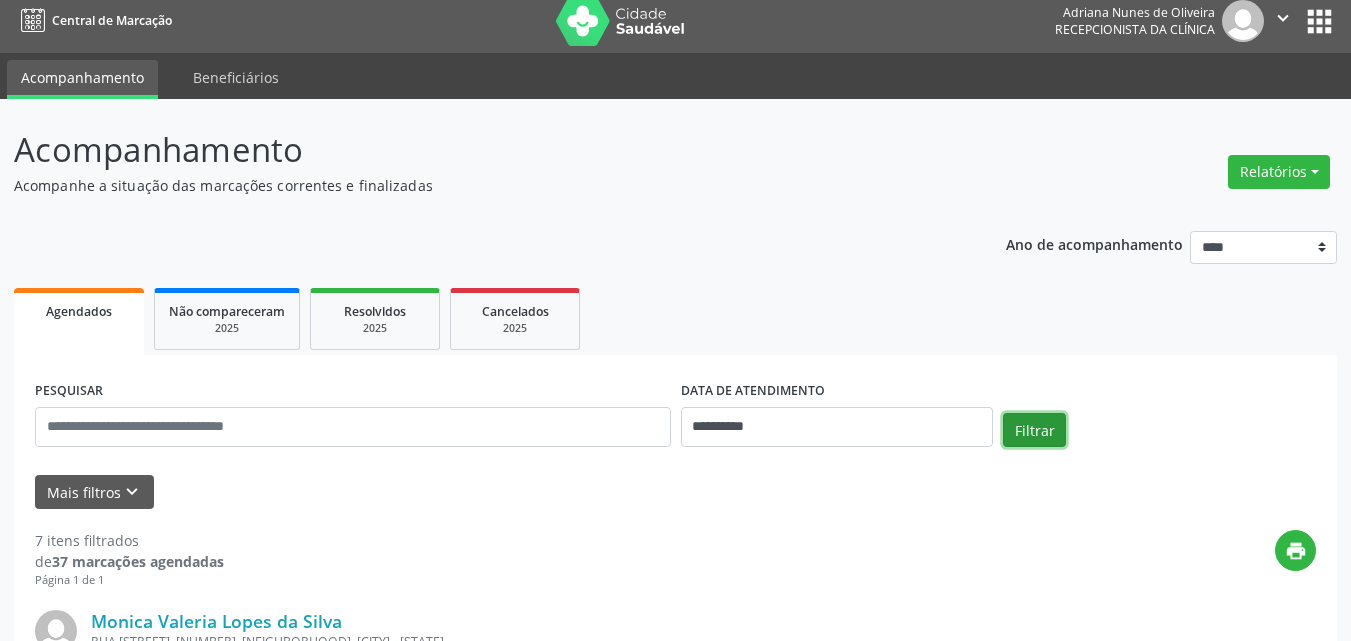 click on "Filtrar" at bounding box center [1034, 430] 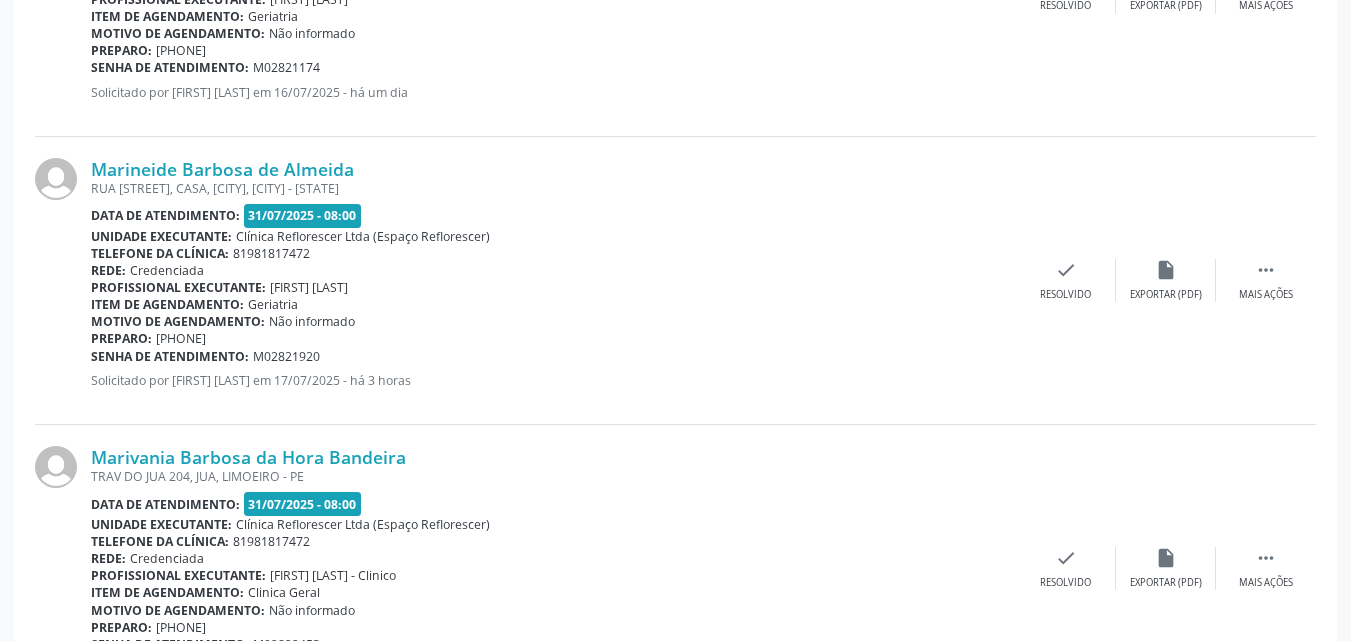scroll, scrollTop: 1146, scrollLeft: 0, axis: vertical 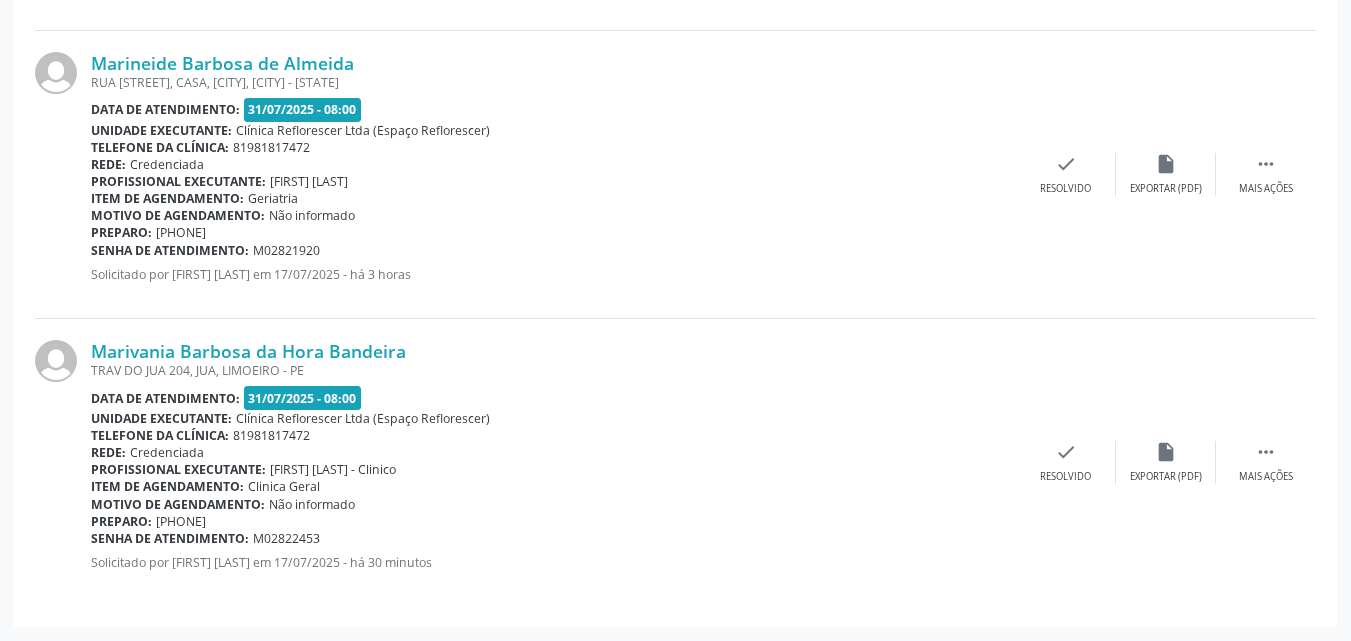 click on "Marivania Barbosa da Hora Bandeira
TRAV DO JUA  204, JUA, LIMOEIRO - PE
Data de atendimento:
31/07/2025 - 08:00
Unidade executante:
Clínica Reflorescer Ltda (Espaço Reflorescer)
Telefone da clínica:
81981817472
Rede:
Credenciada
Profissional executante:
Nayara Rocha dos Santos - Clinico
Item de agendamento:
Clinica Geral
Motivo de agendamento:
Não informado
Preparo:
+55 81 99688-1998
Senha de atendimento:
M02822453
Solicitado por Maria Vanuzia Batista de Andrade em 17/07/2025 - há 30 minutos

Mais ações
insert_drive_file
Exportar (PDF)
check
Resolvido" at bounding box center [675, 462] 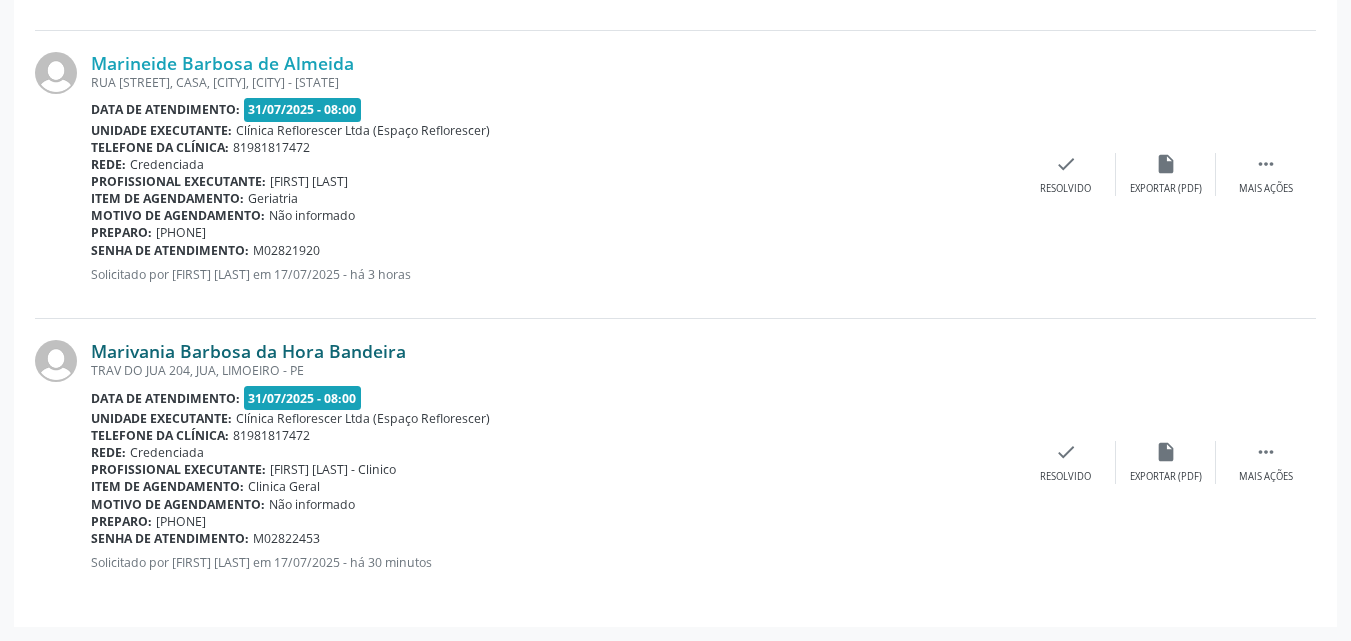 click on "Marivania Barbosa da Hora Bandeira" at bounding box center (248, 351) 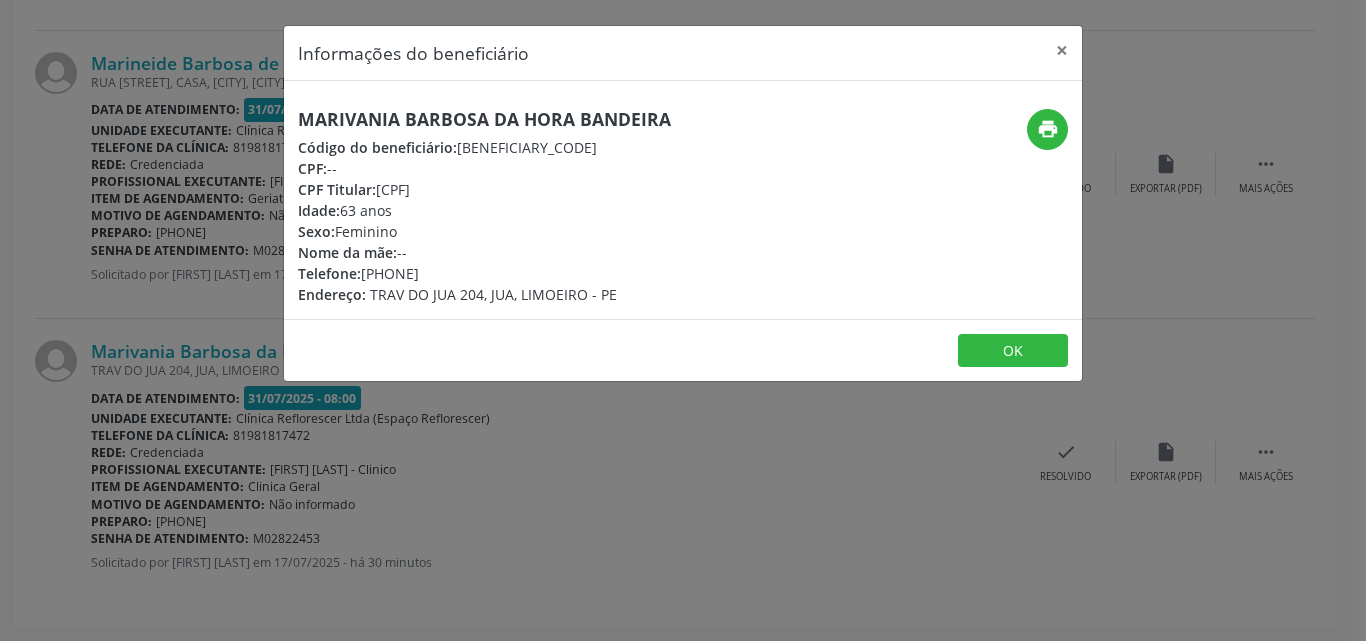 click on "Código do beneficiário:" at bounding box center (377, 147) 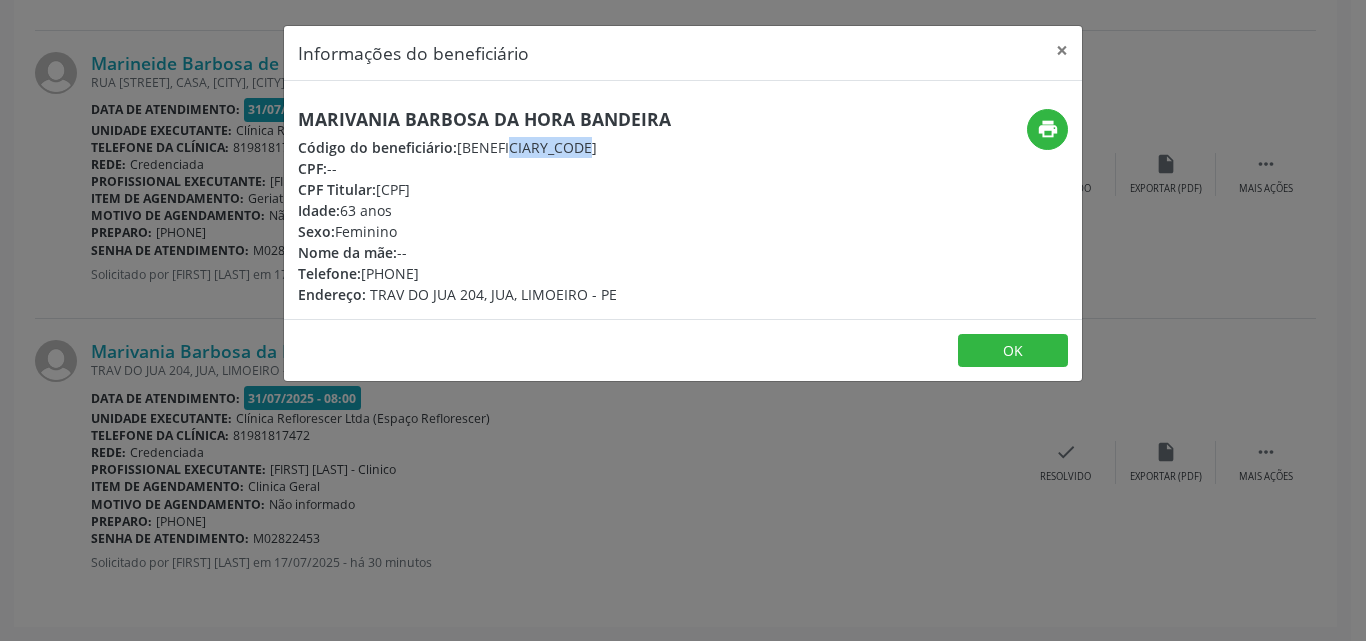 drag, startPoint x: 459, startPoint y: 147, endPoint x: 536, endPoint y: 147, distance: 77 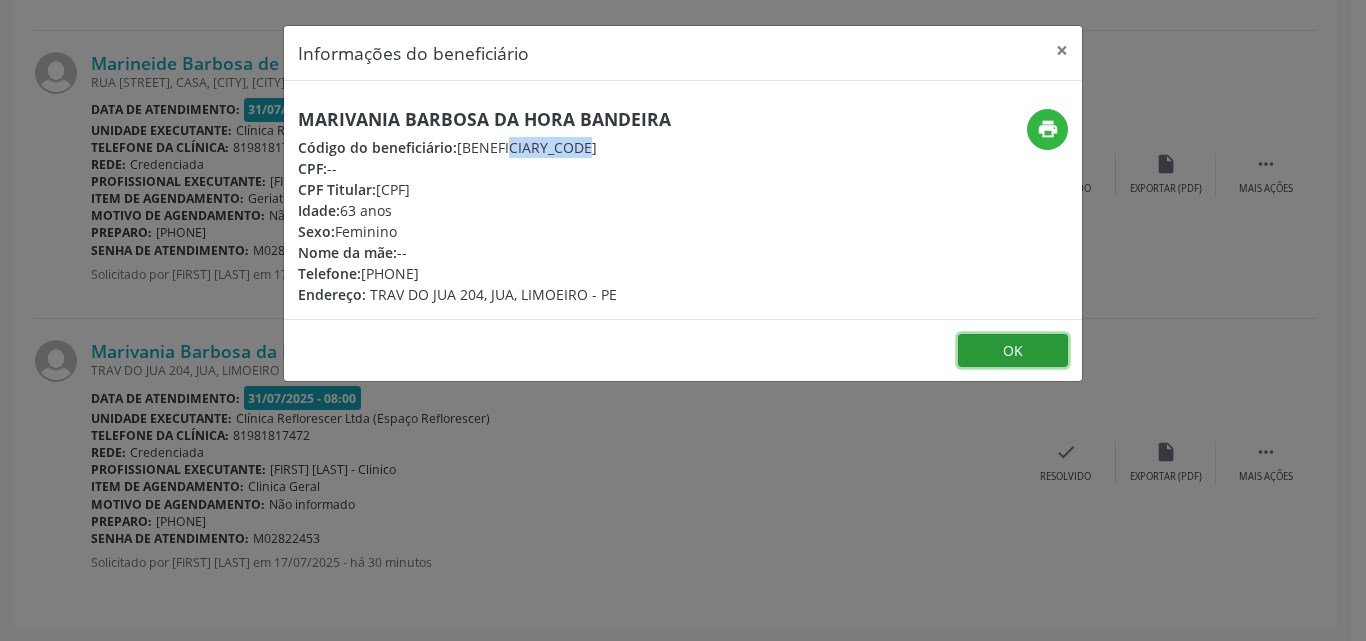 click on "OK" at bounding box center (1013, 351) 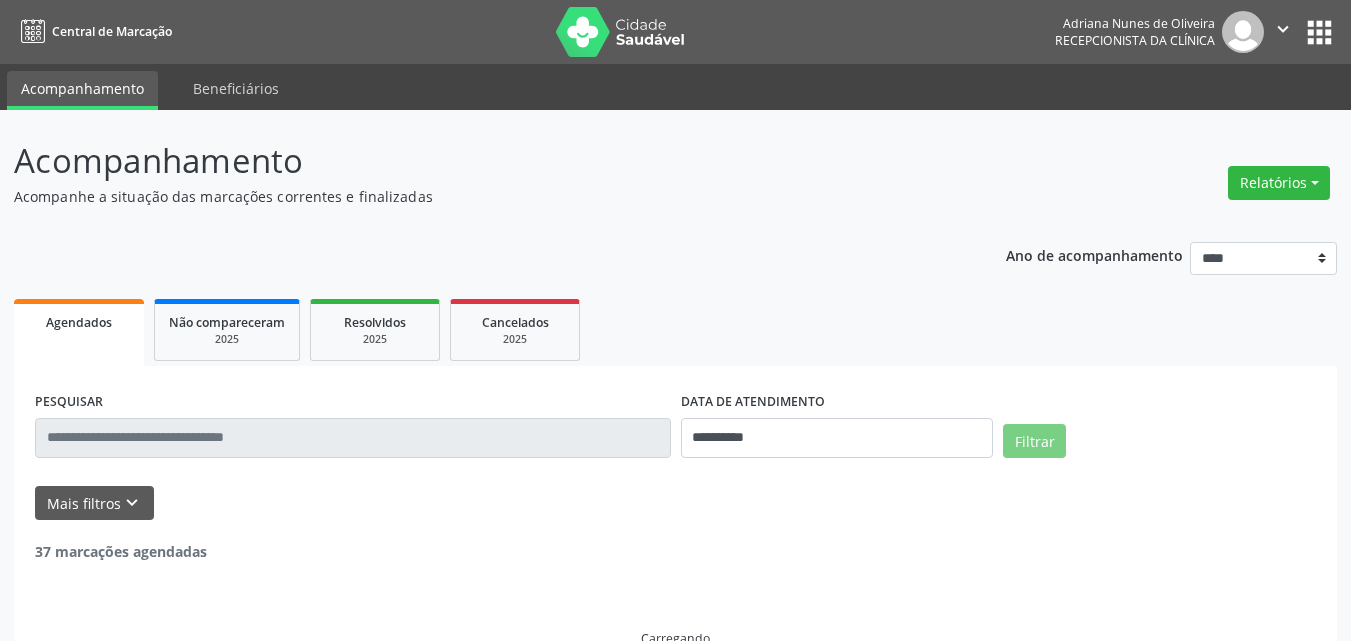scroll, scrollTop: 0, scrollLeft: 0, axis: both 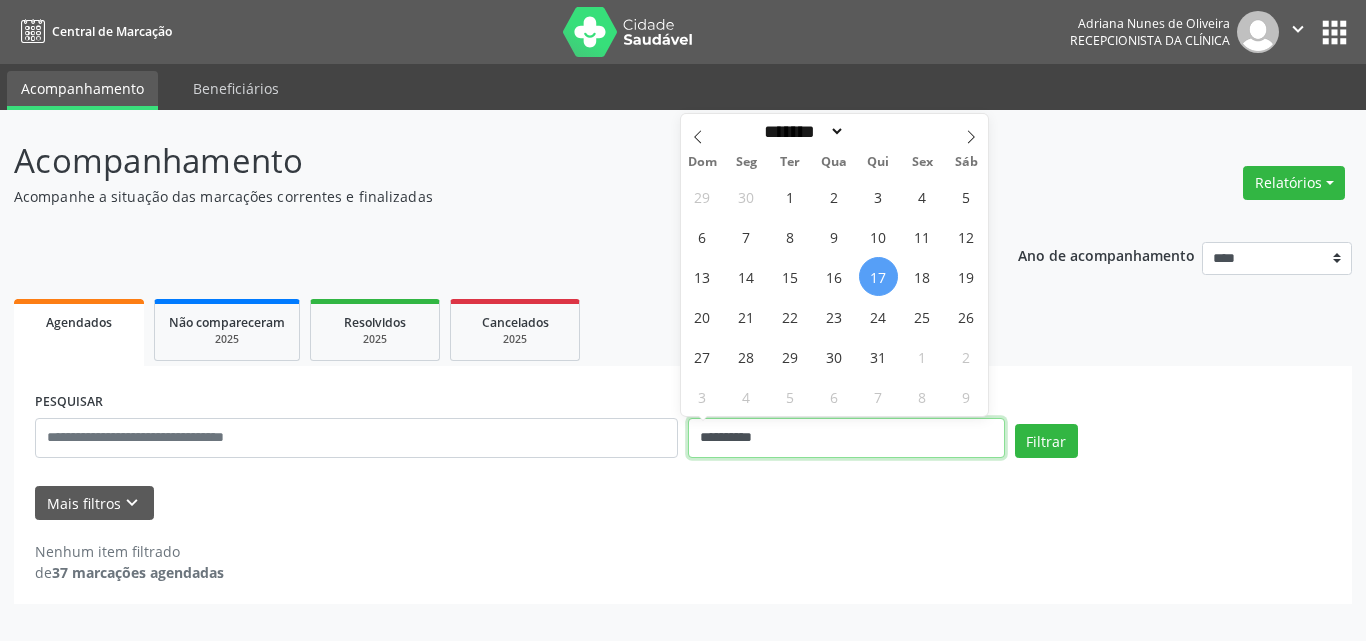click on "**********" at bounding box center (846, 438) 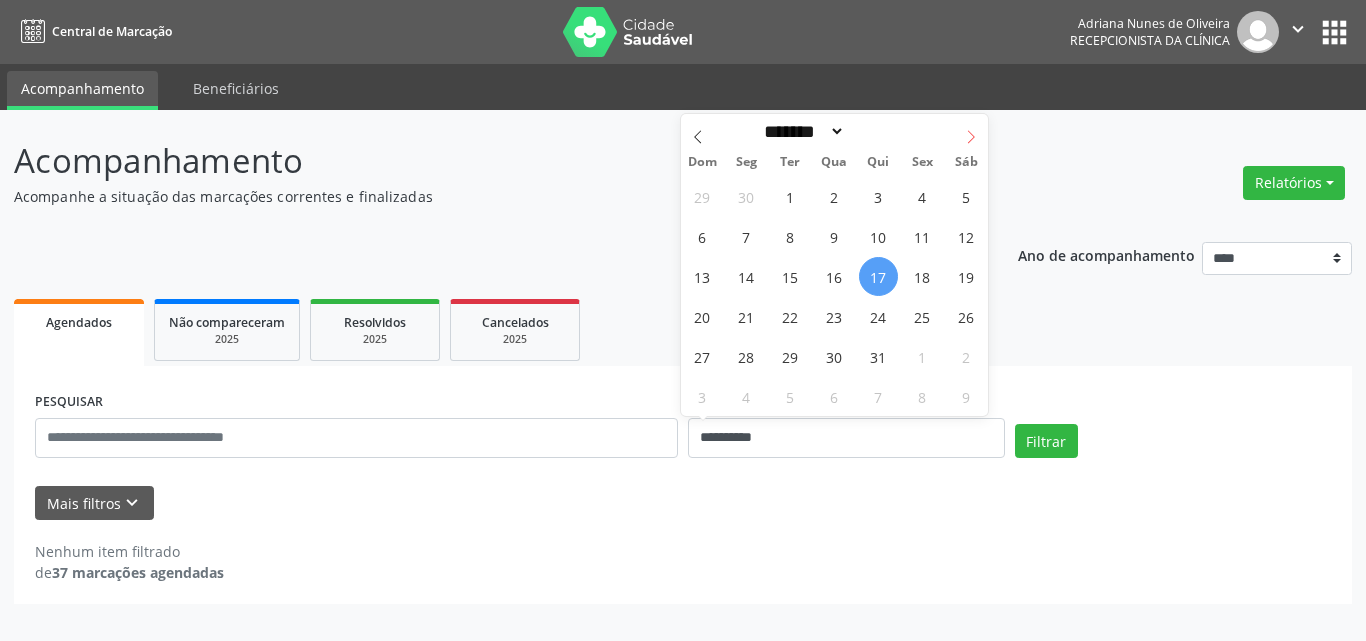 click 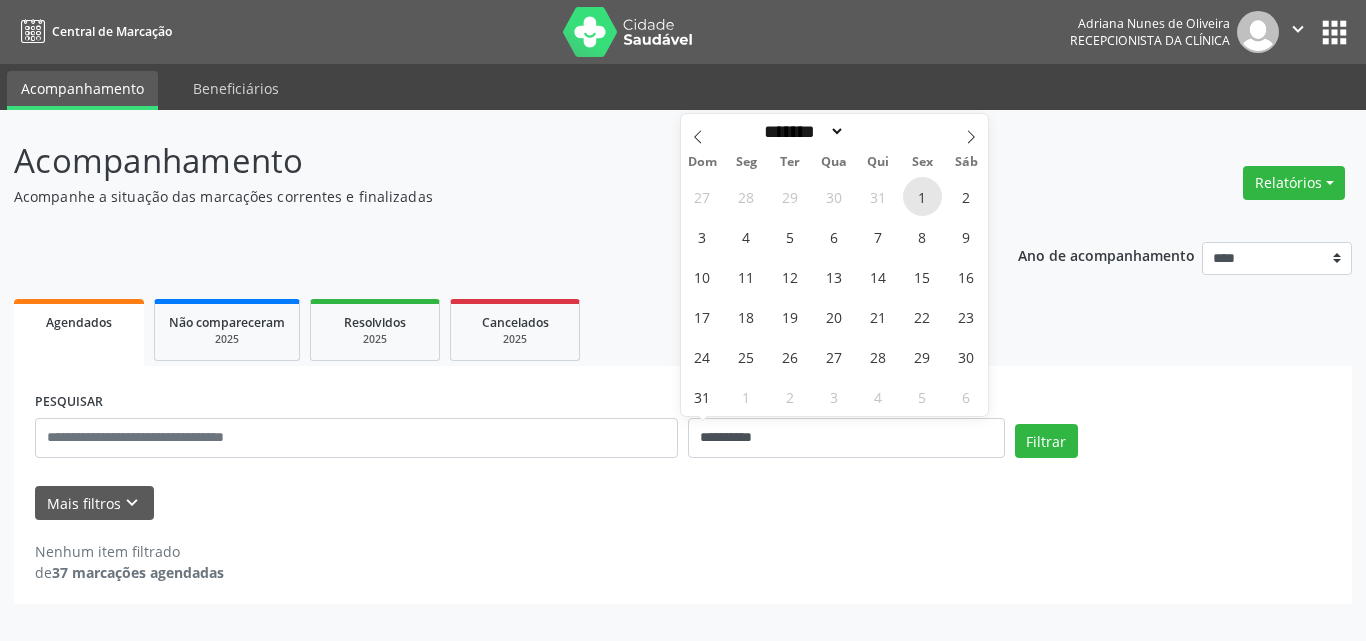 click on "1" at bounding box center (922, 196) 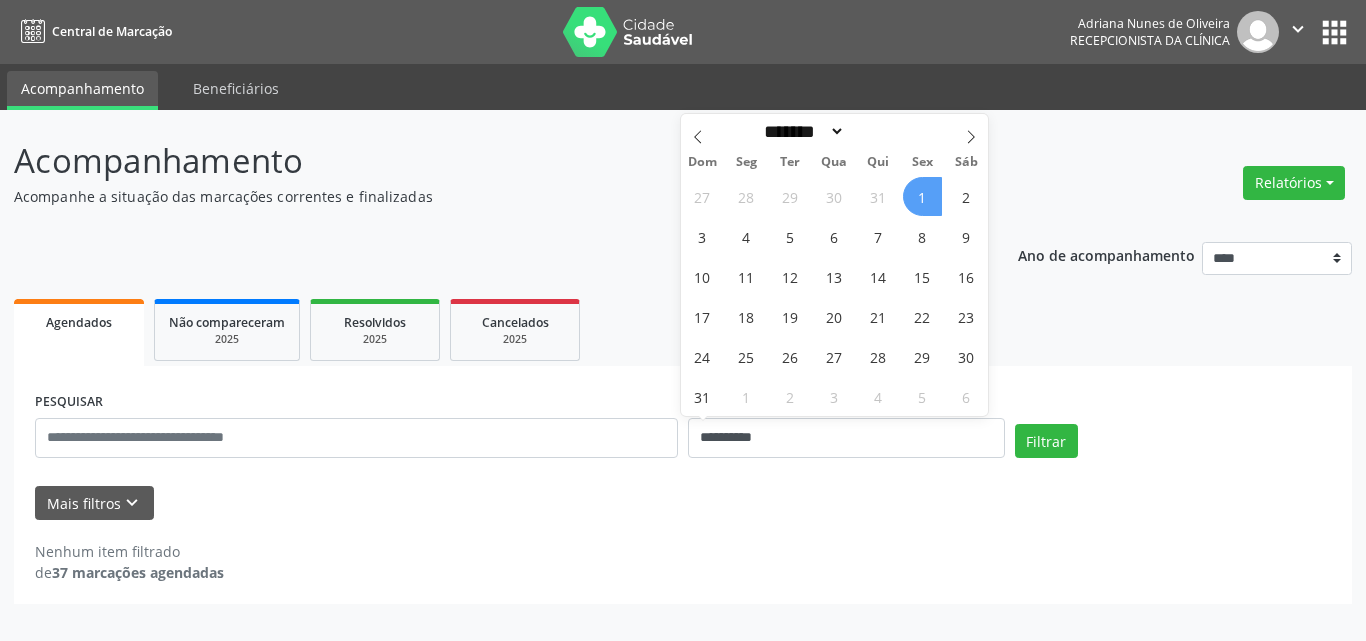 click on "1" at bounding box center [922, 196] 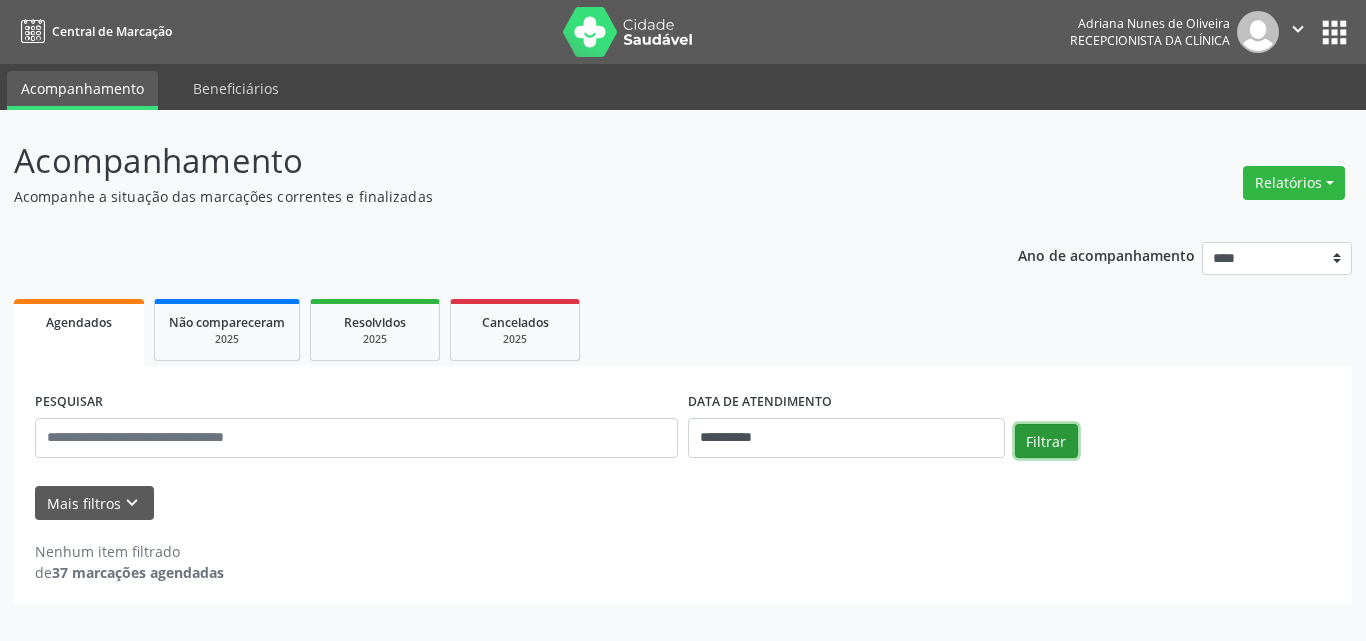 click on "Filtrar" at bounding box center (1046, 441) 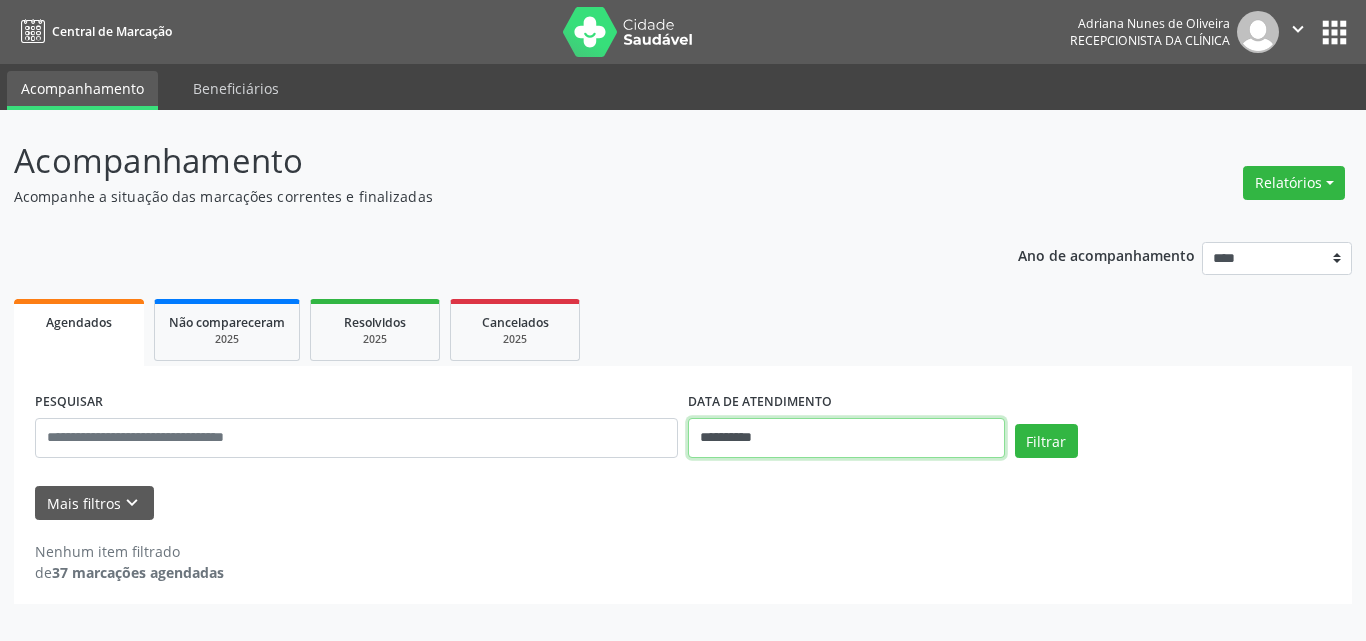 click on "**********" at bounding box center (846, 438) 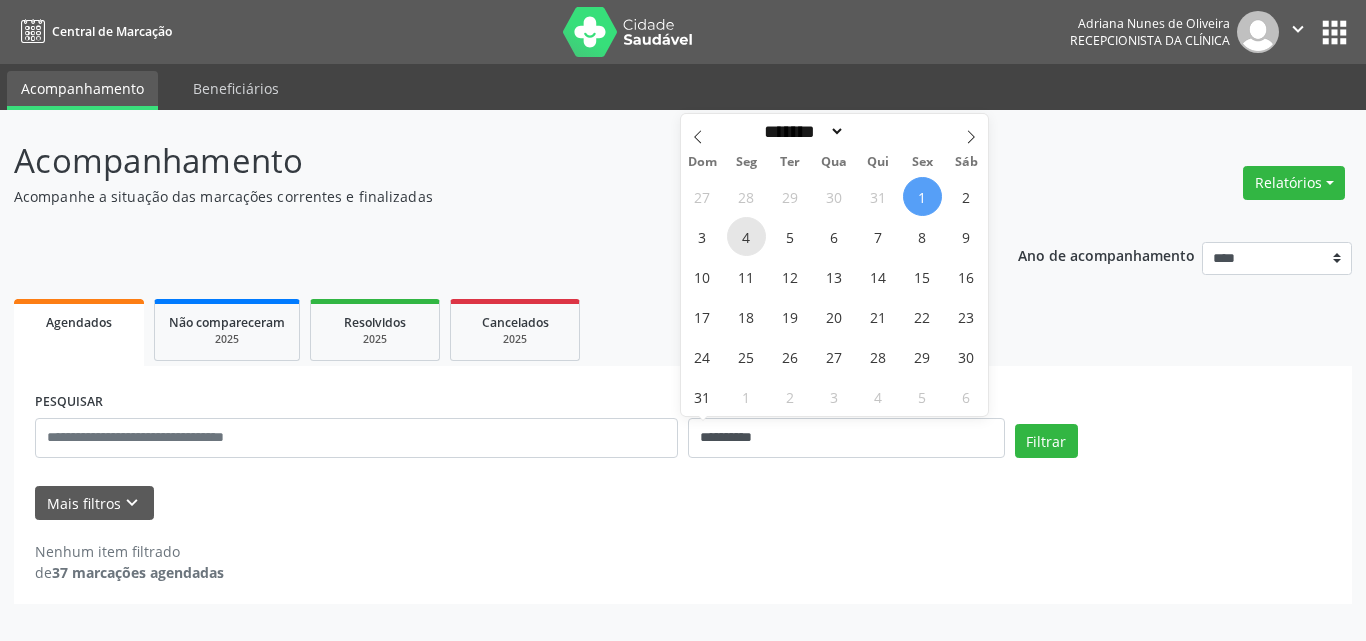 click on "4" at bounding box center [746, 236] 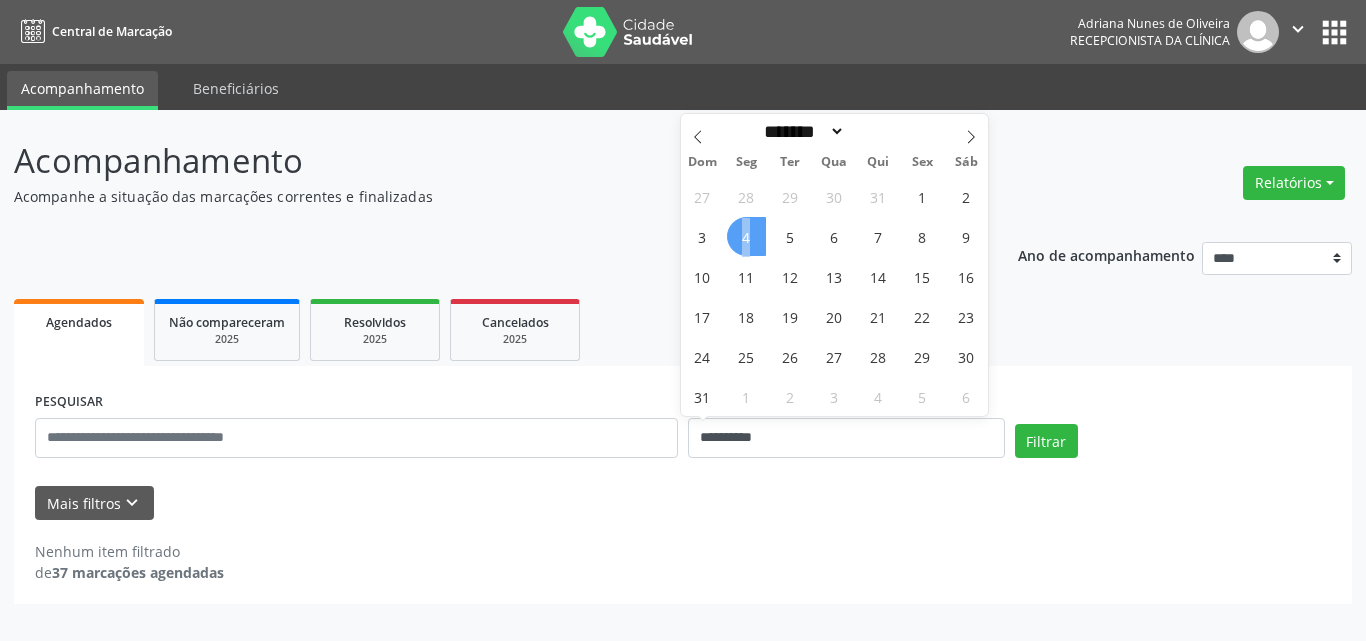 click on "4" at bounding box center [746, 236] 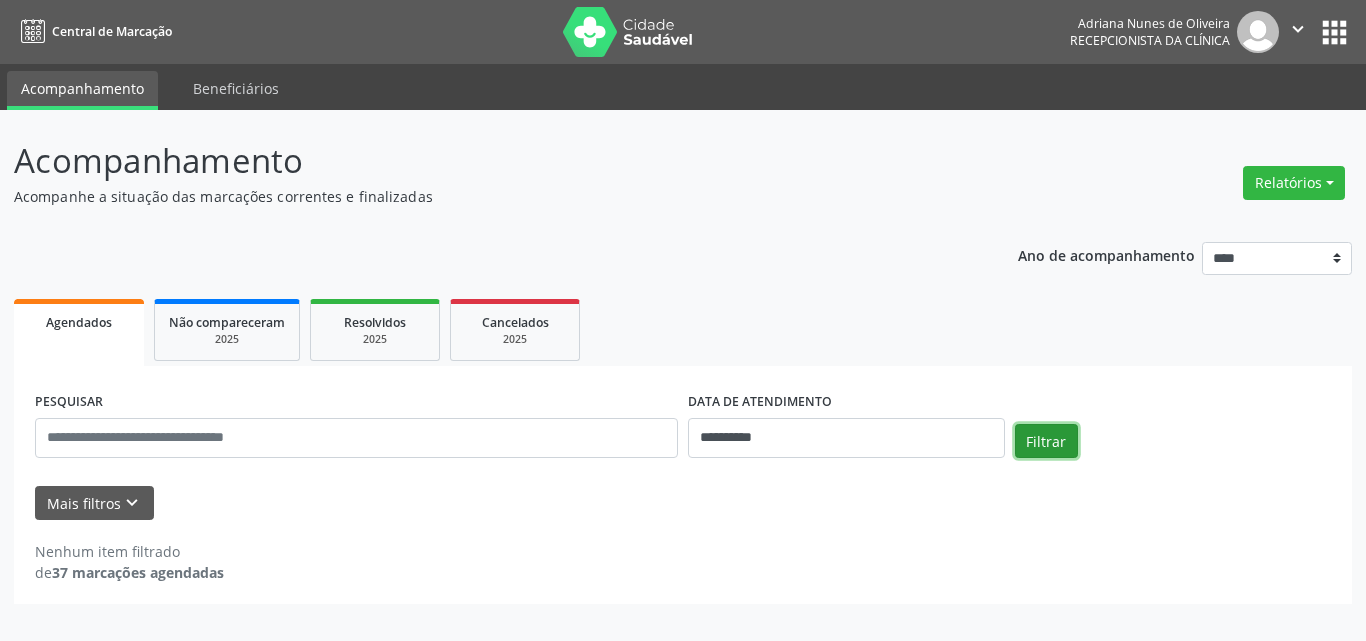 click on "Filtrar" at bounding box center (1046, 441) 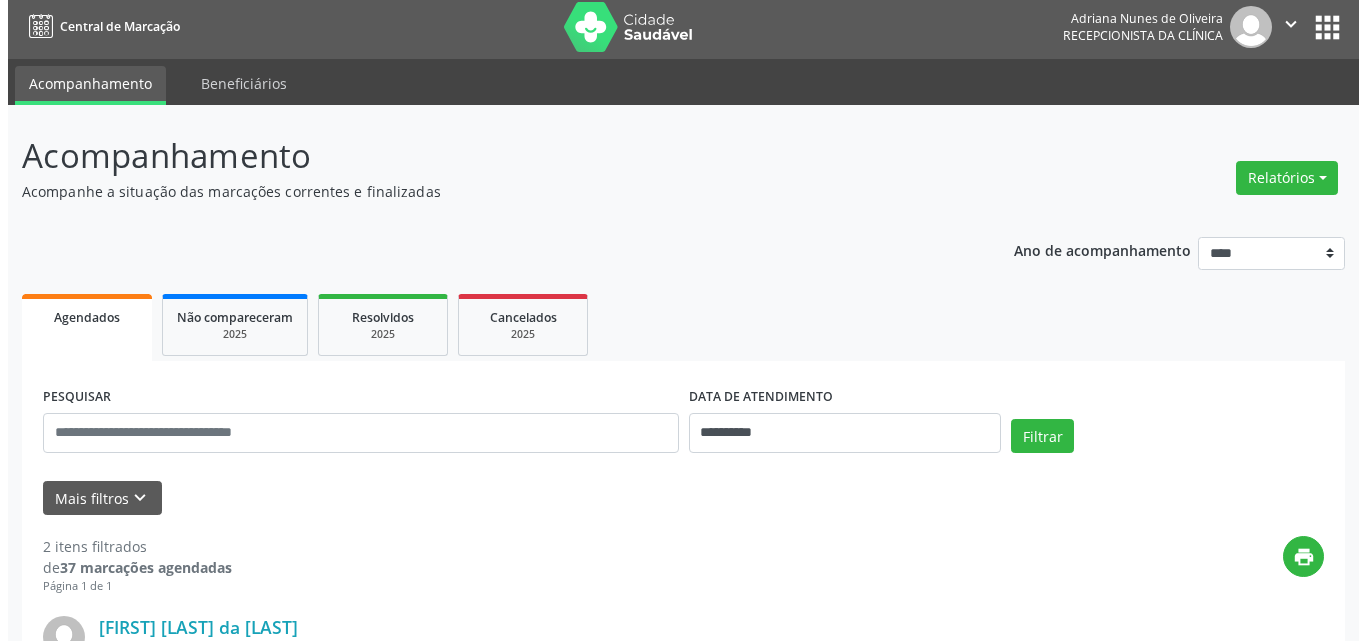 scroll, scrollTop: 0, scrollLeft: 0, axis: both 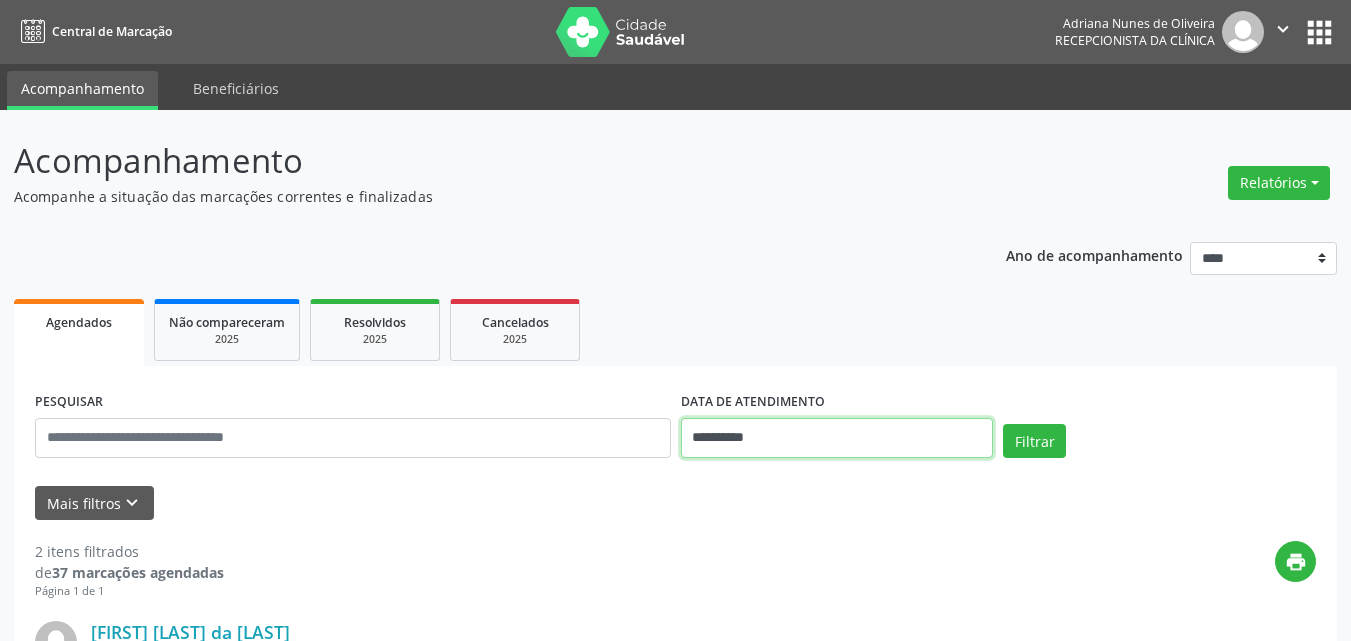 click on "**********" at bounding box center (837, 438) 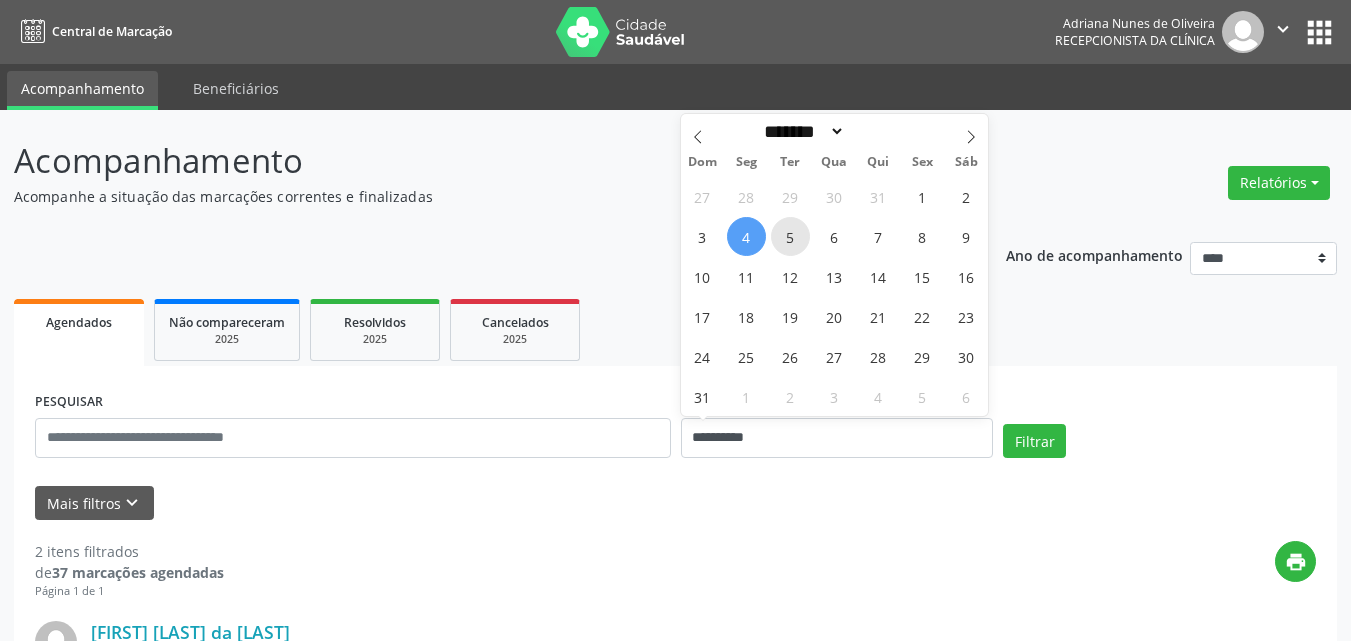 click on "5" at bounding box center (790, 236) 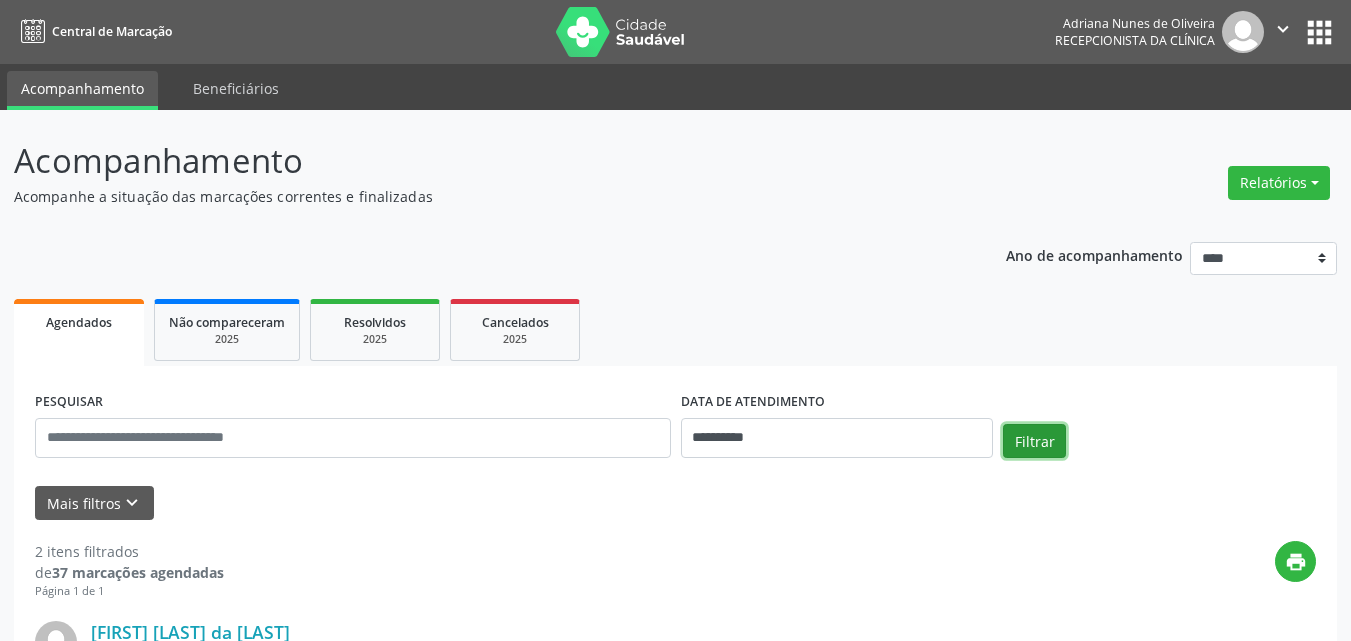 click on "Filtrar" at bounding box center [1034, 441] 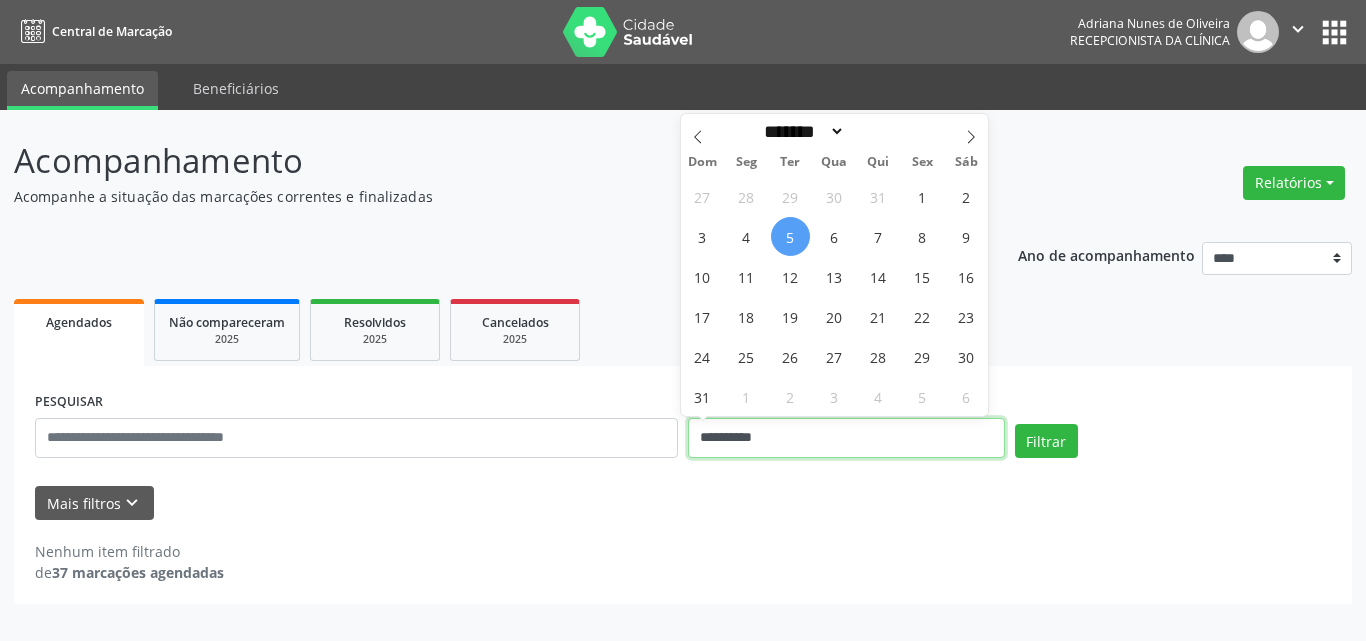 click on "**********" at bounding box center [846, 438] 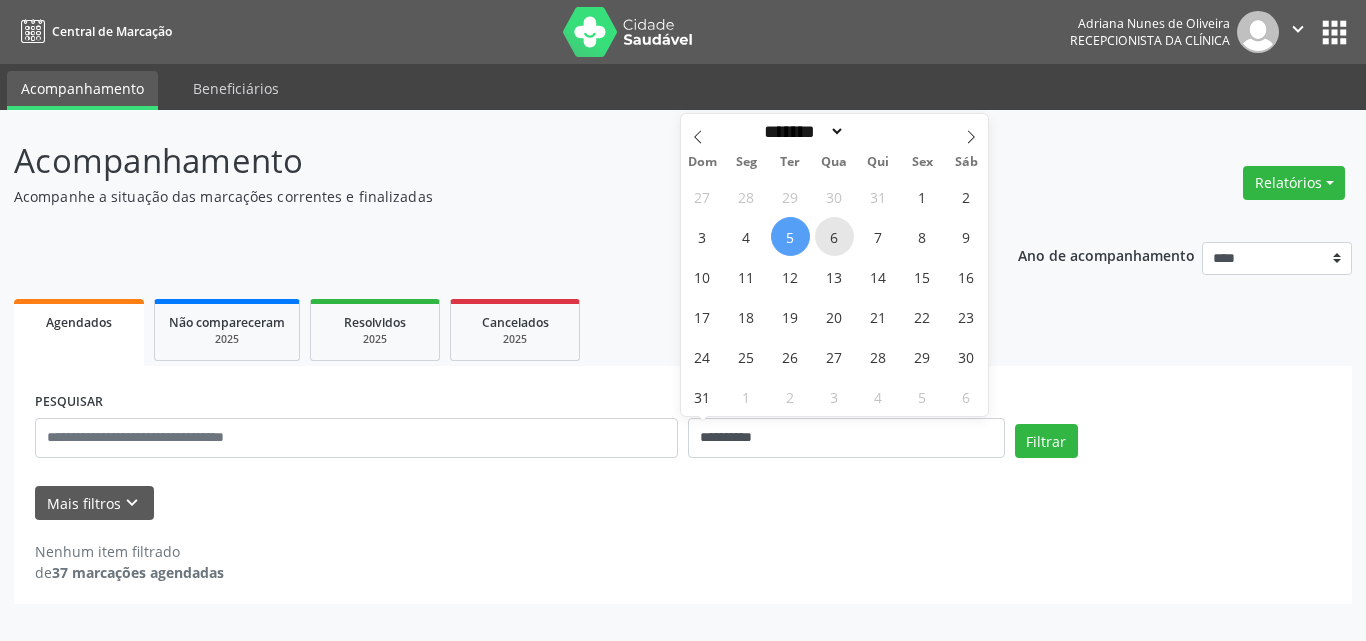 click on "6" at bounding box center [834, 236] 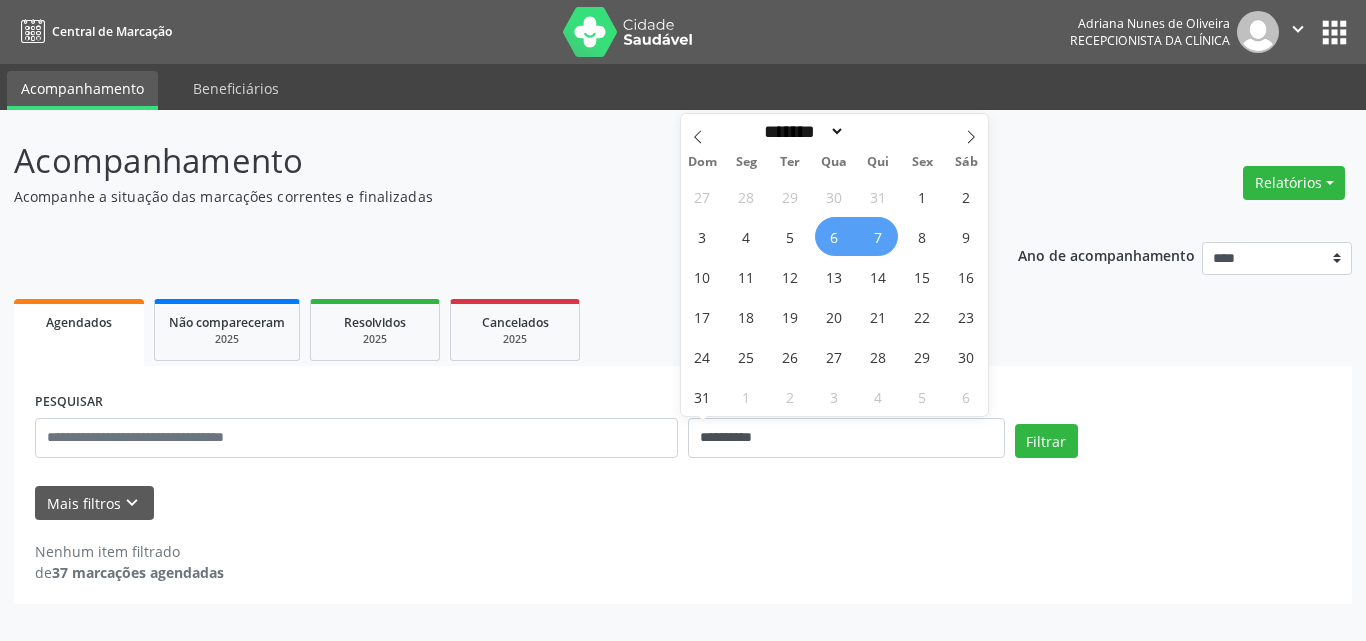 click on "27 28 29 30 31 1 2 3 4 5 6 7 8 9 10 11 12 13 14 15 16 17 18 19 20 21 22 23 24 25 26 27 28 29 30 31 1 2 3 4 5 6" at bounding box center (835, 296) 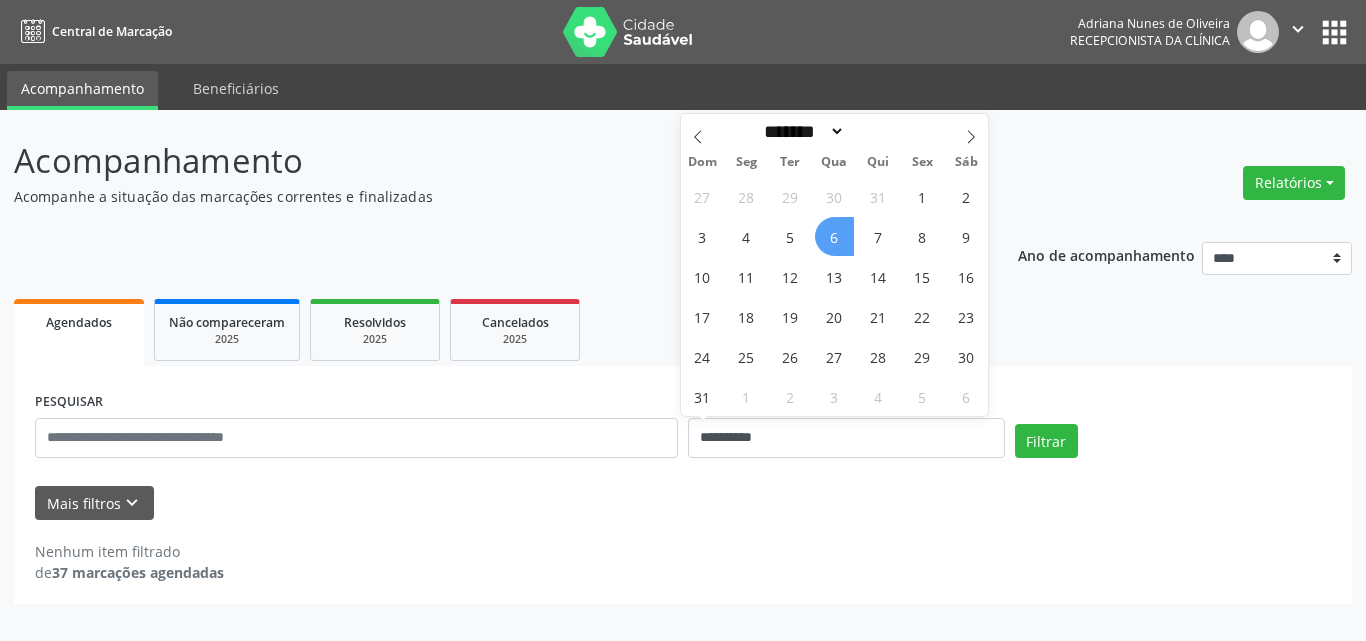 click on "6" at bounding box center (834, 236) 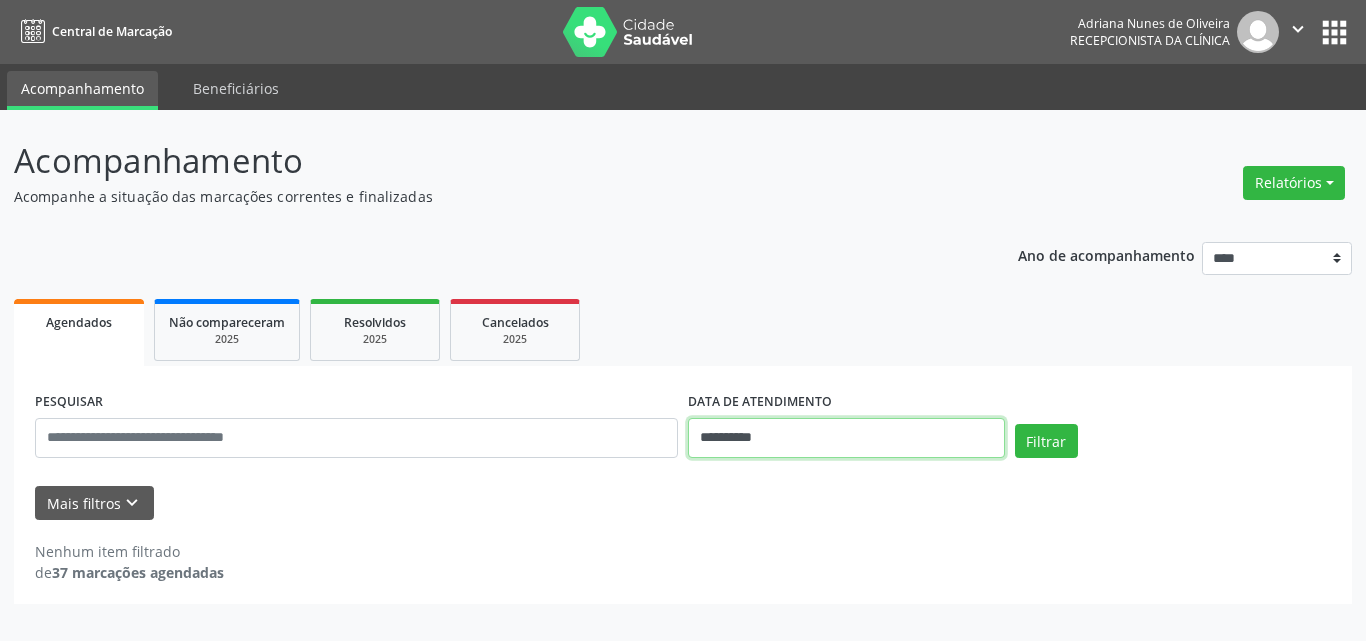 click on "**********" at bounding box center [846, 438] 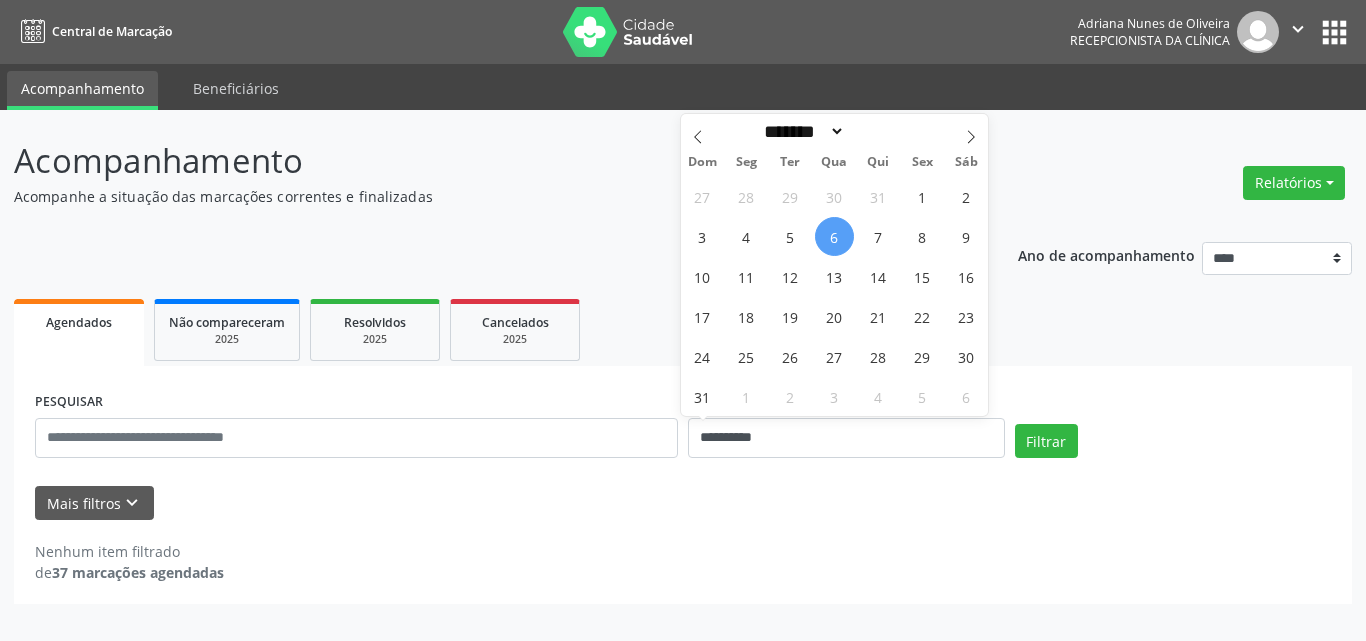 click on "6" at bounding box center (834, 236) 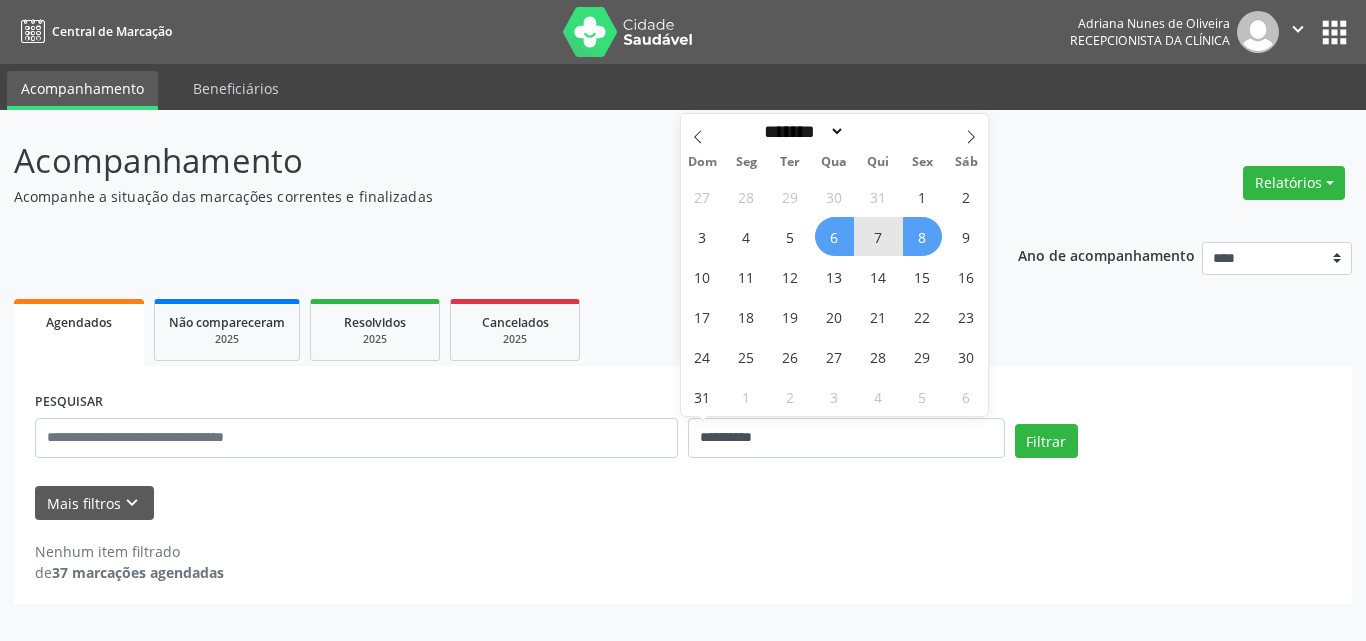 click on "8" at bounding box center (922, 236) 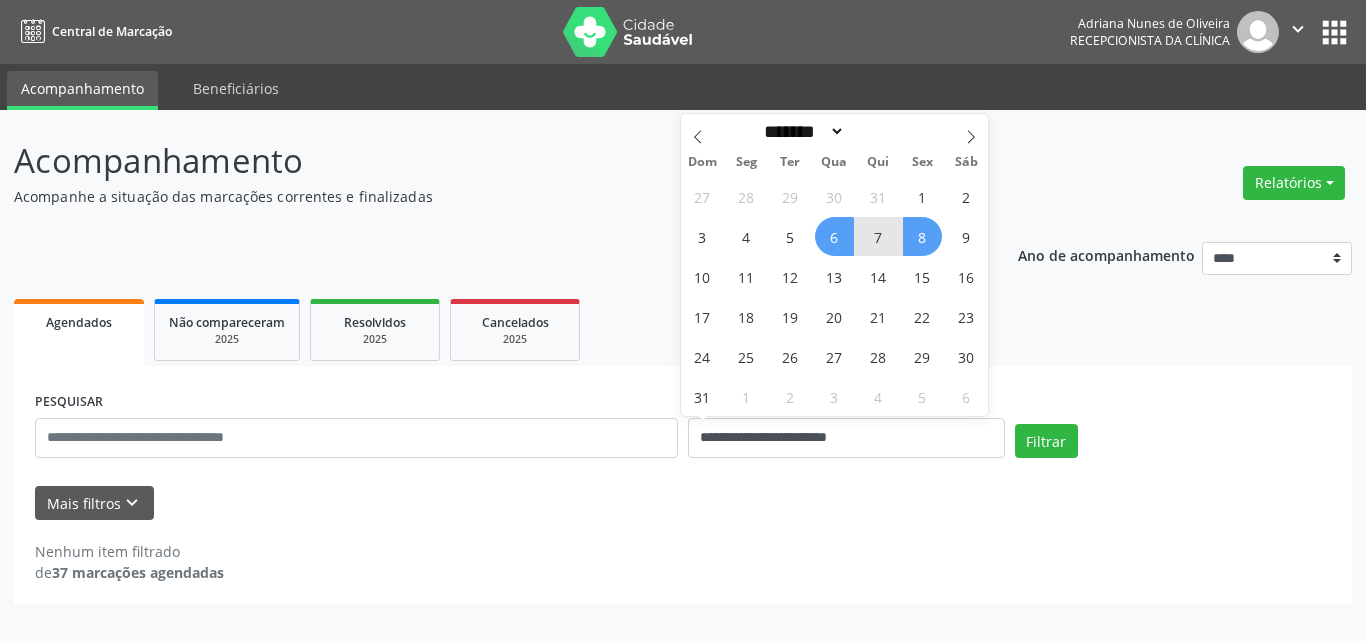 select on "*" 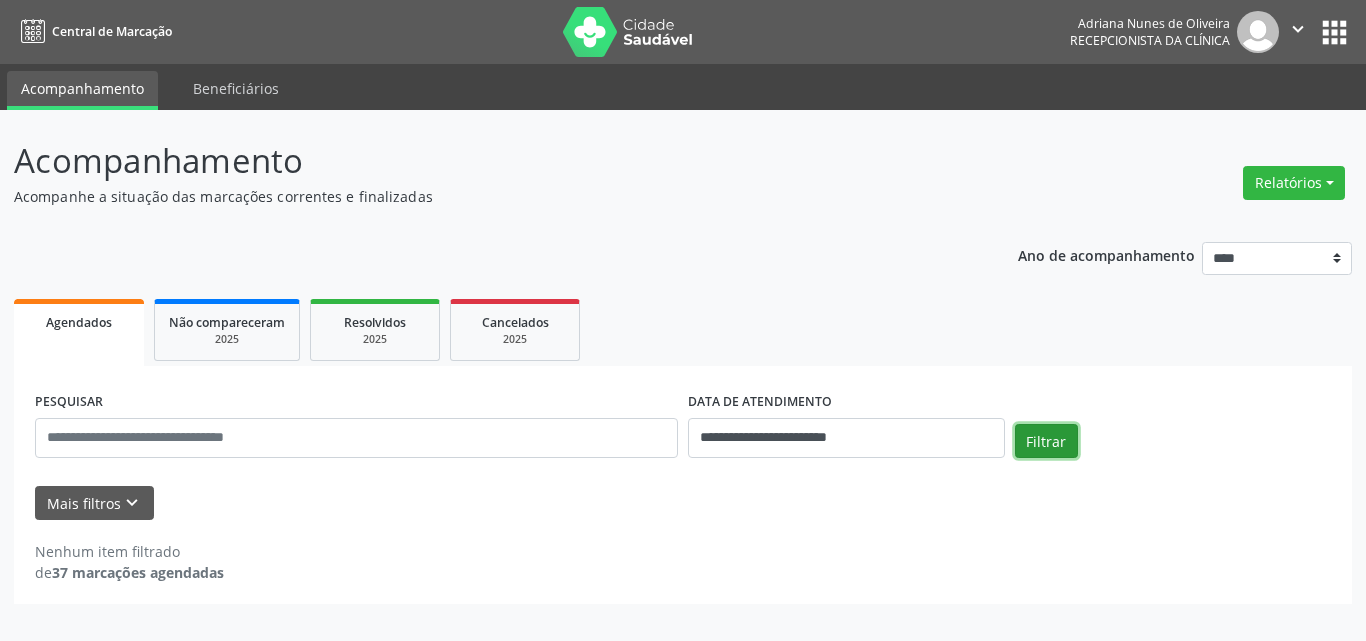 click on "Filtrar" at bounding box center [1046, 441] 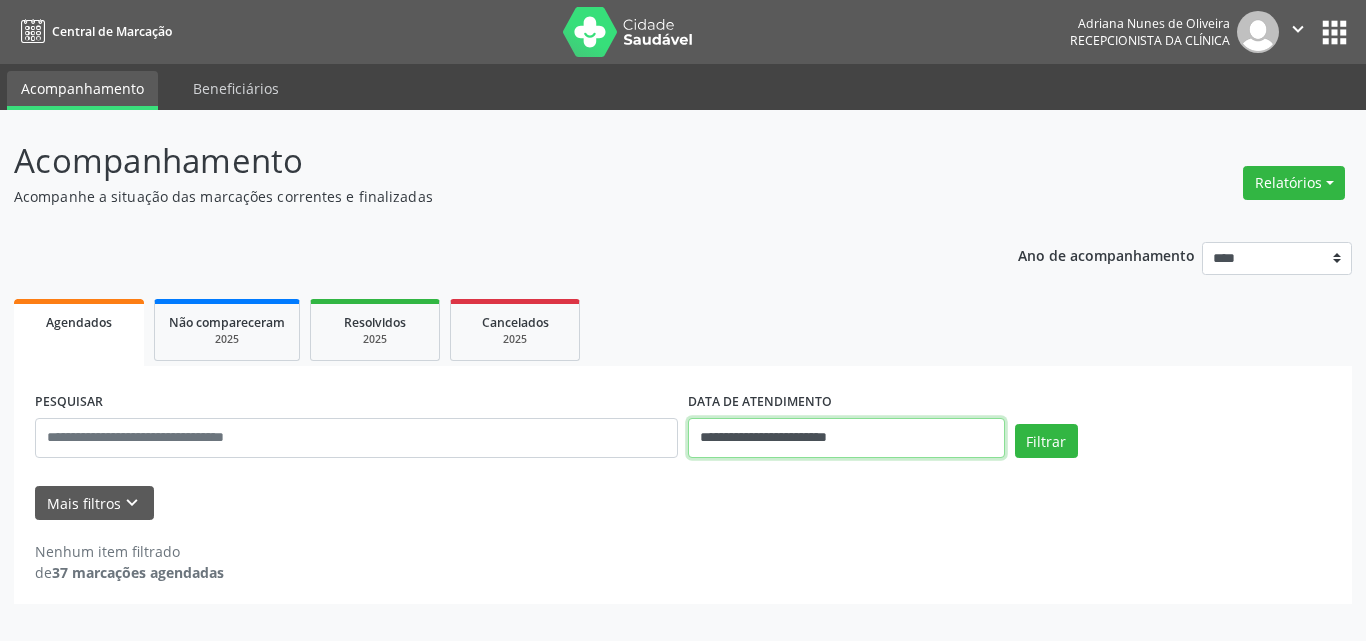 click on "**********" at bounding box center (846, 438) 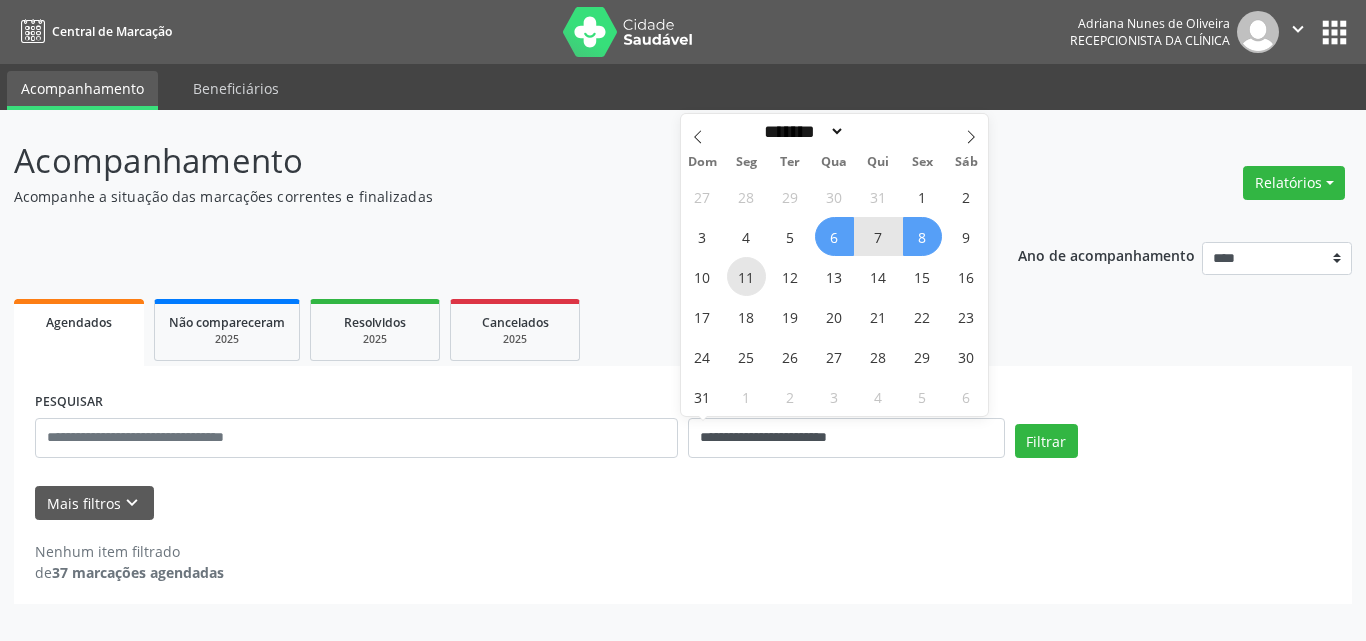 click on "11" at bounding box center [746, 276] 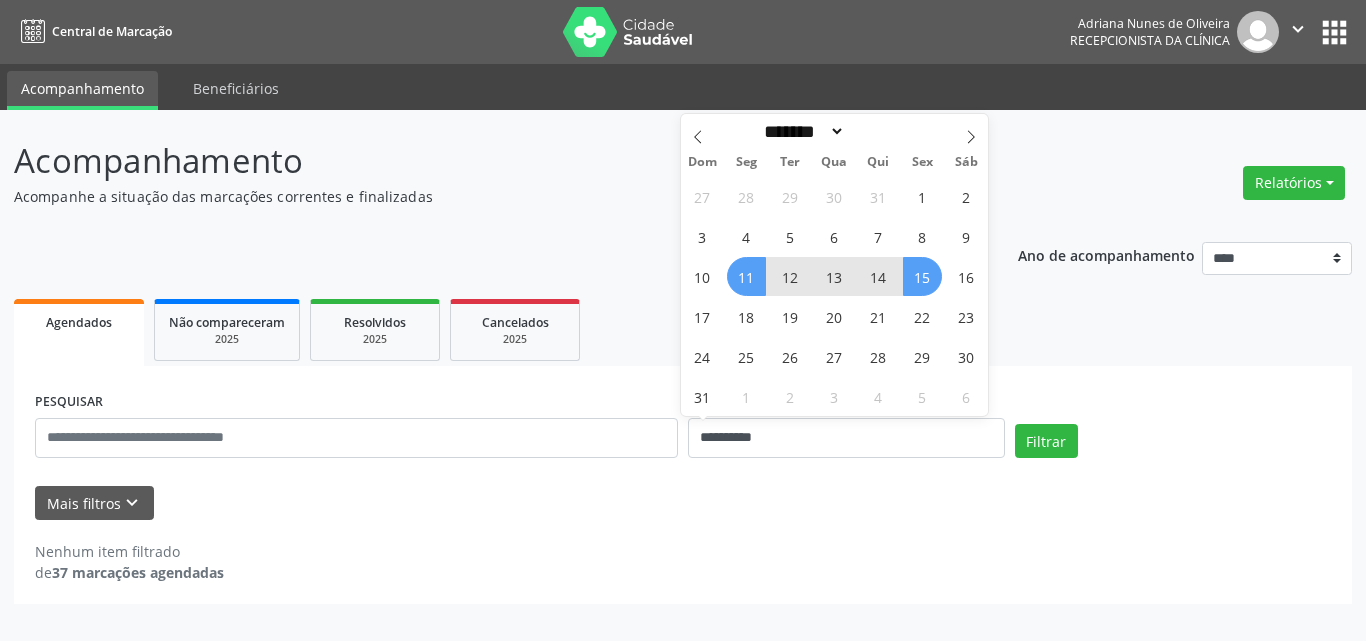 click on "15" at bounding box center (922, 276) 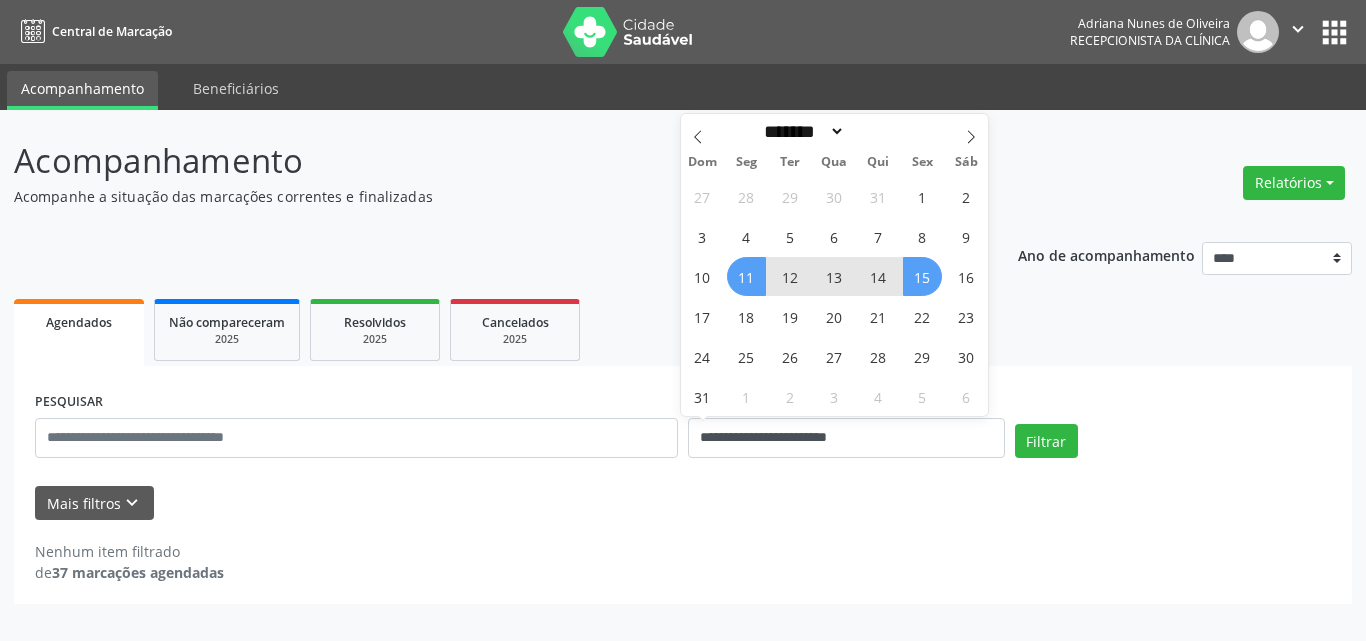 select on "*" 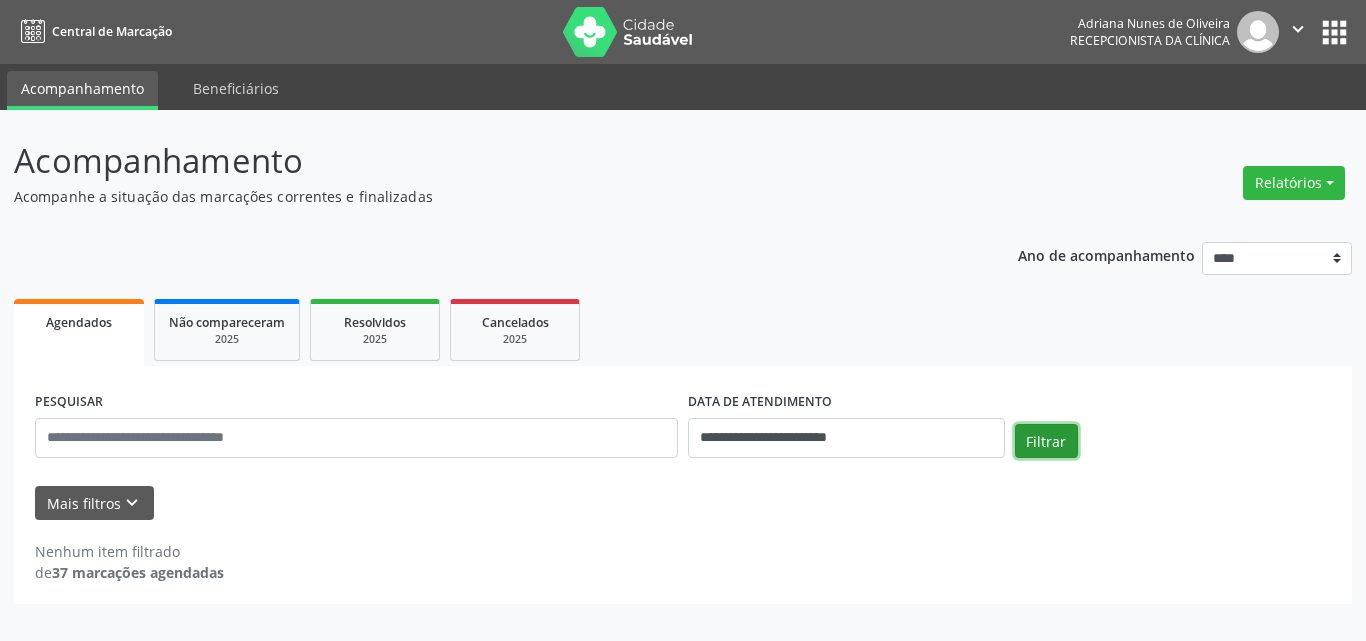 click on "Filtrar" at bounding box center (1046, 441) 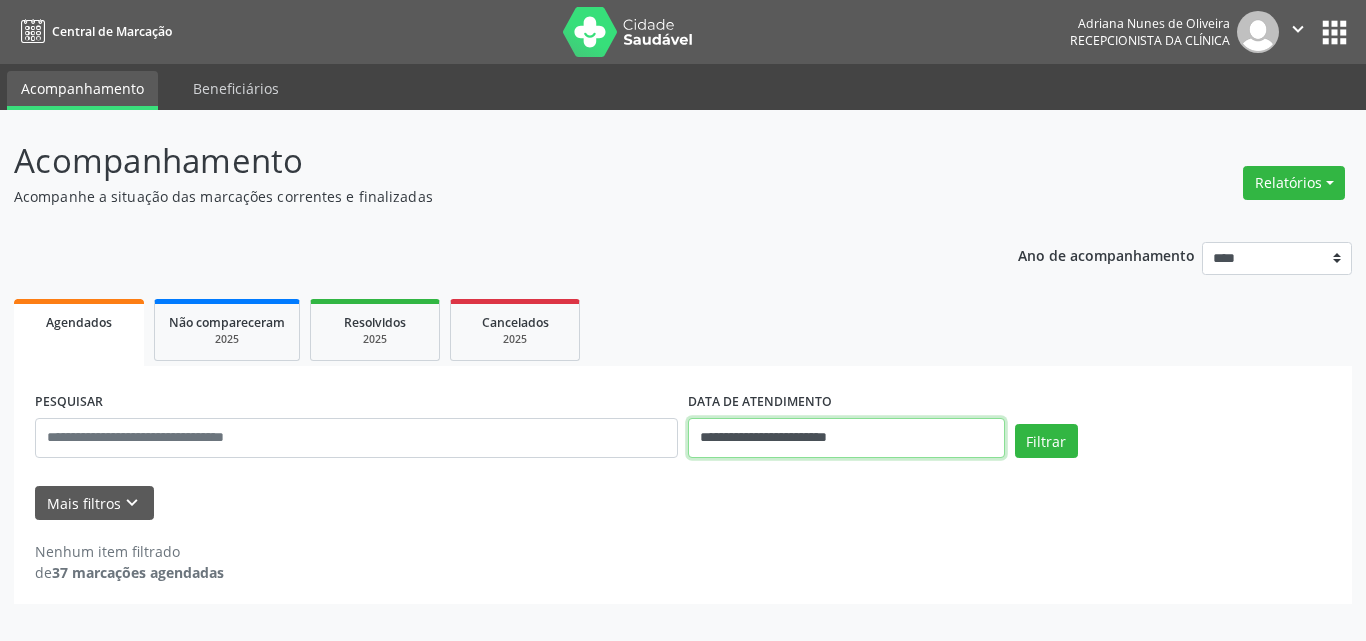 click on "**********" at bounding box center (846, 438) 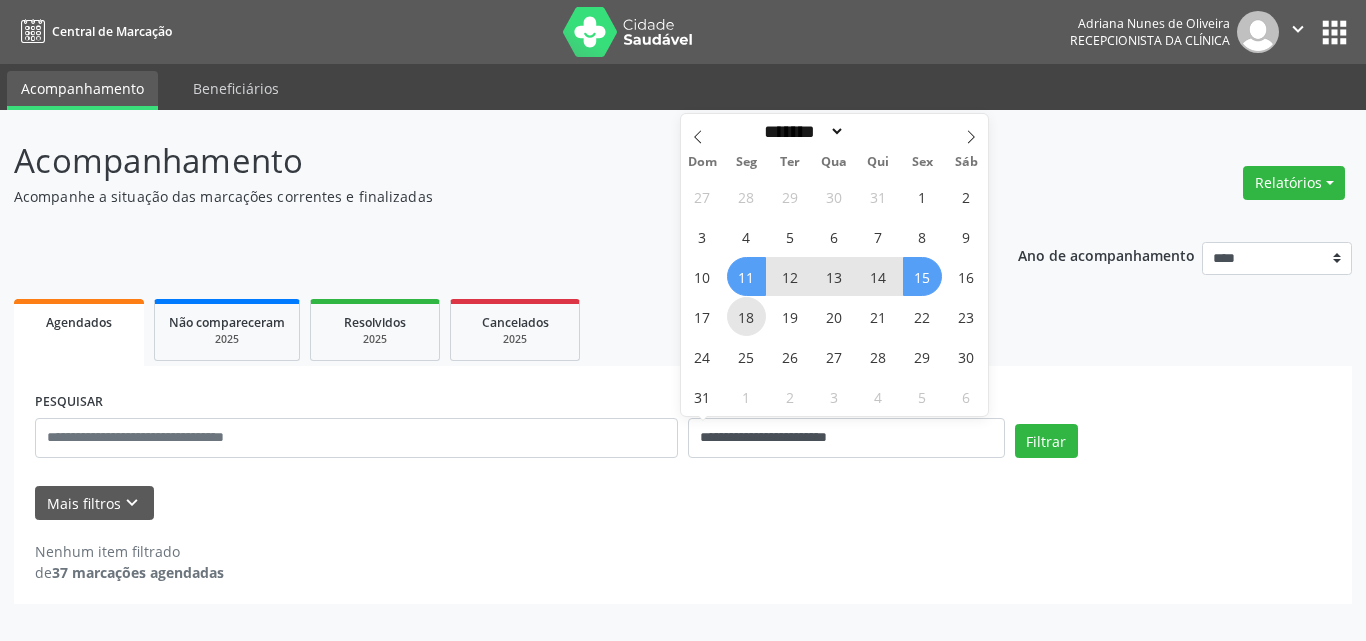 click on "18" at bounding box center (746, 316) 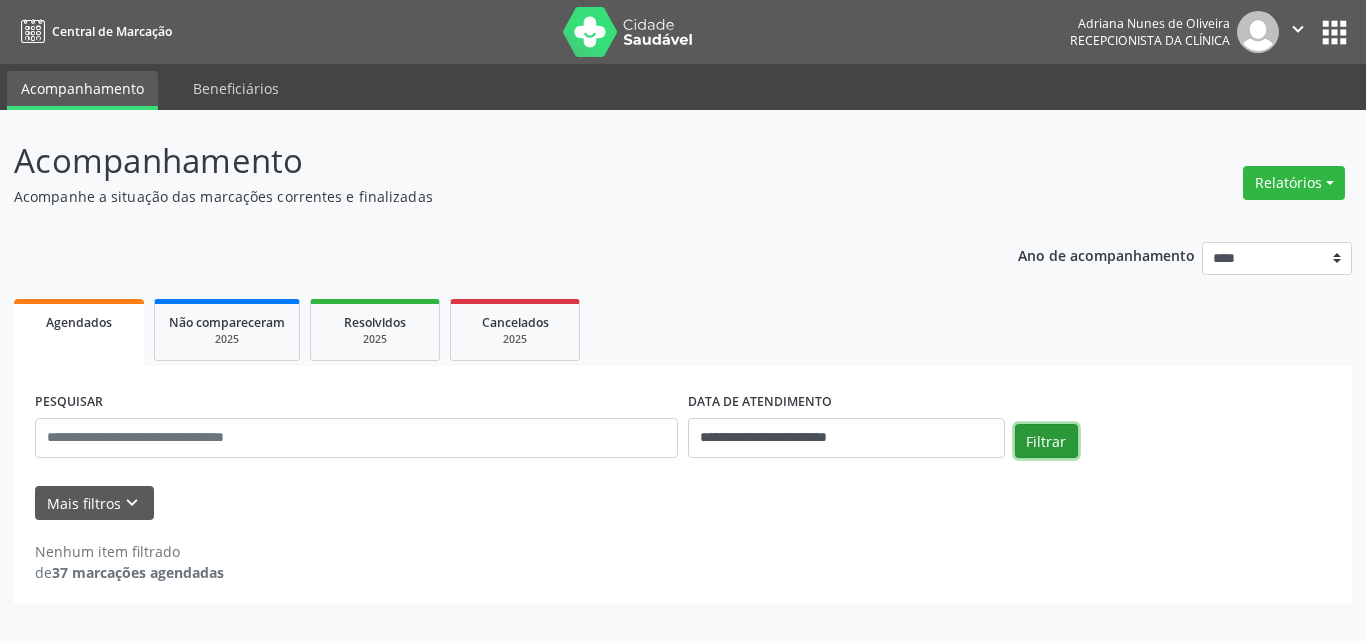 click on "Filtrar" at bounding box center [1046, 441] 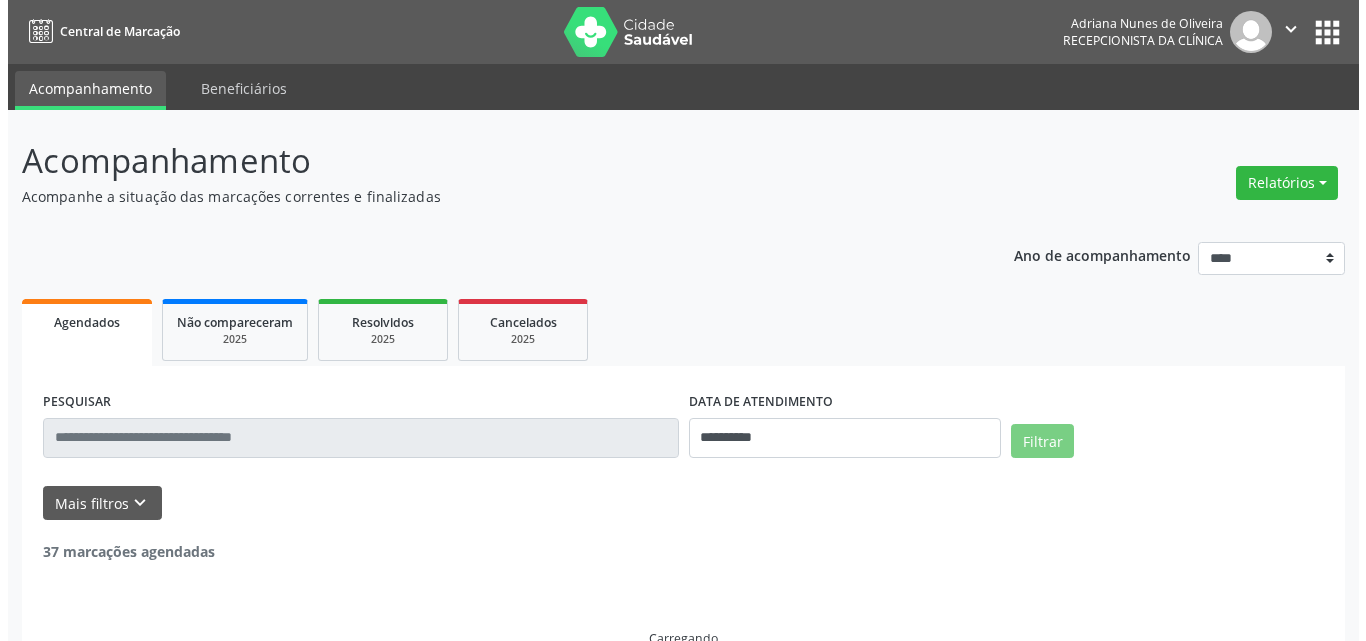 scroll, scrollTop: 0, scrollLeft: 0, axis: both 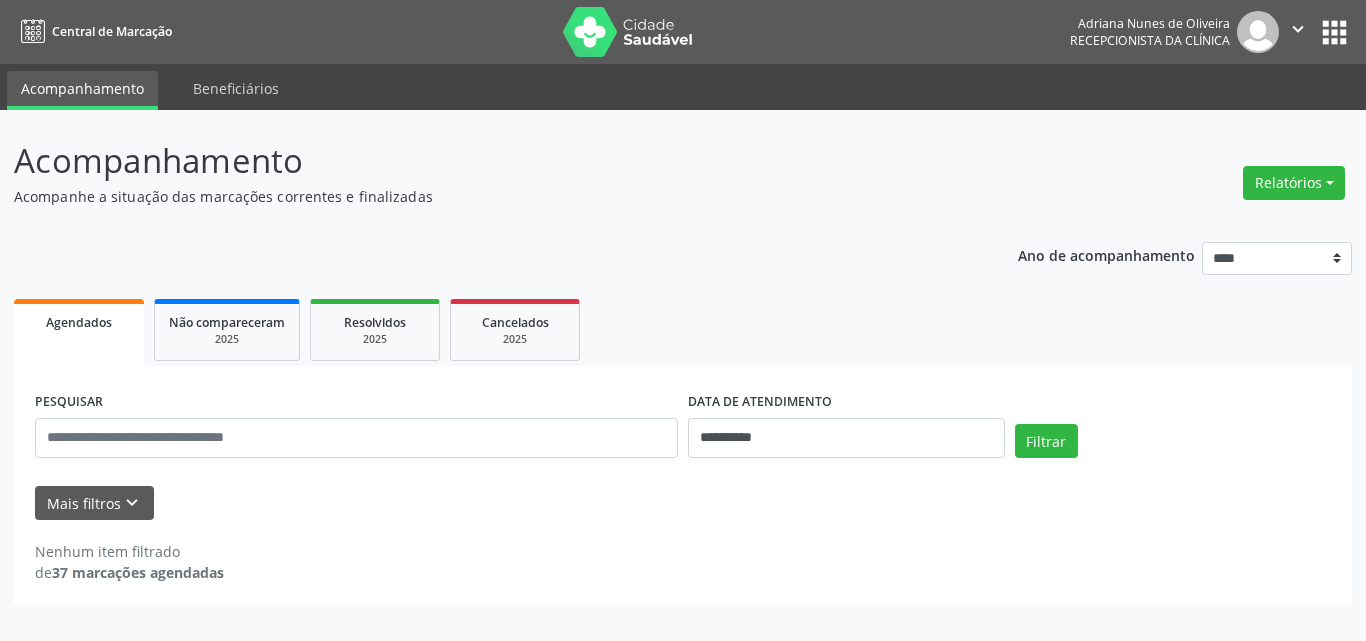 click on "**********" at bounding box center [683, 370] 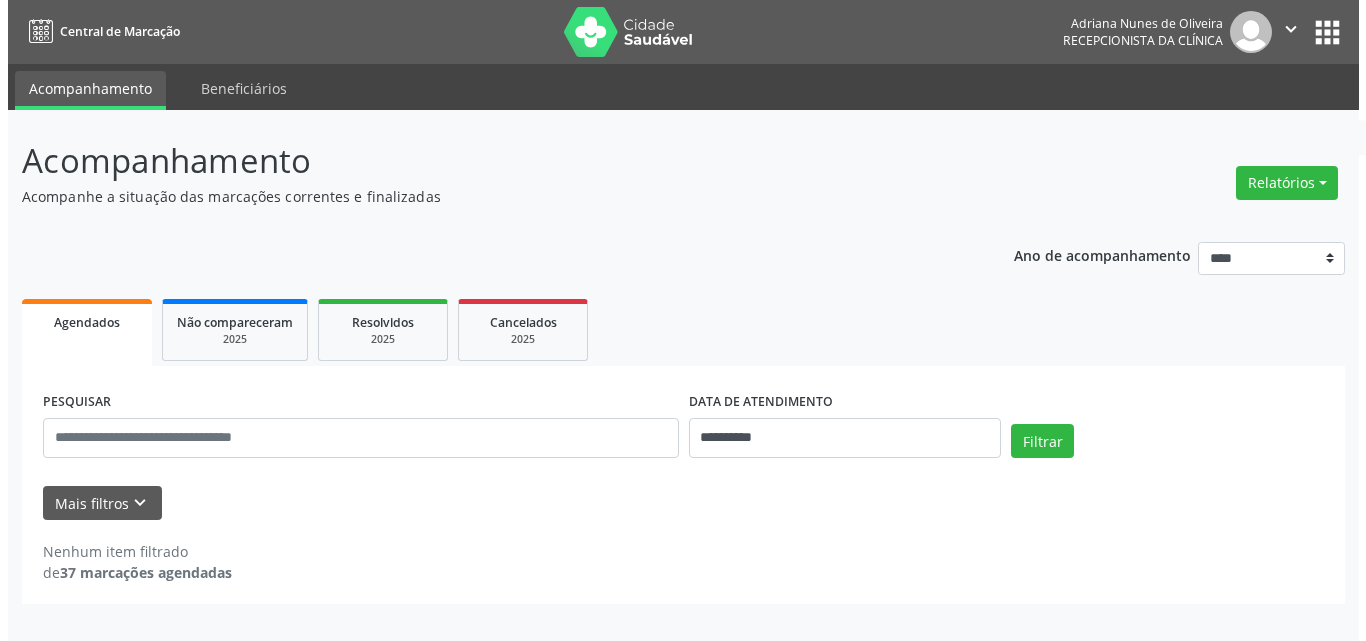 scroll, scrollTop: 0, scrollLeft: 0, axis: both 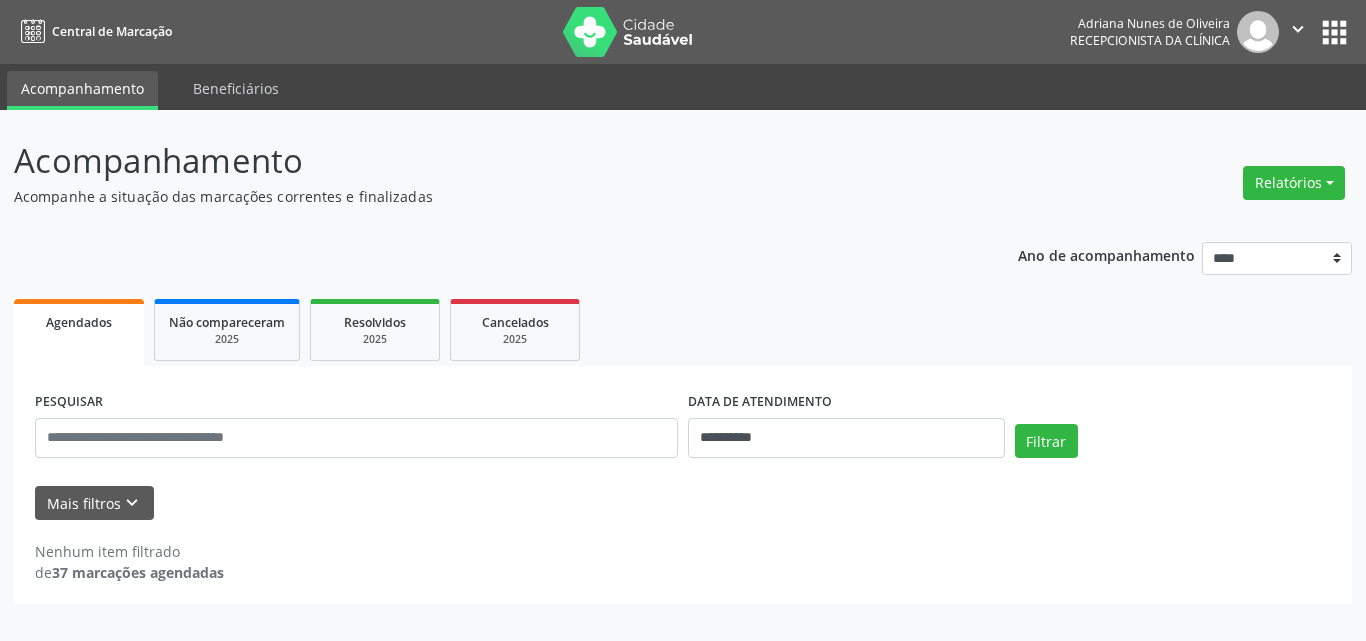 click on "**********" at bounding box center [683, 370] 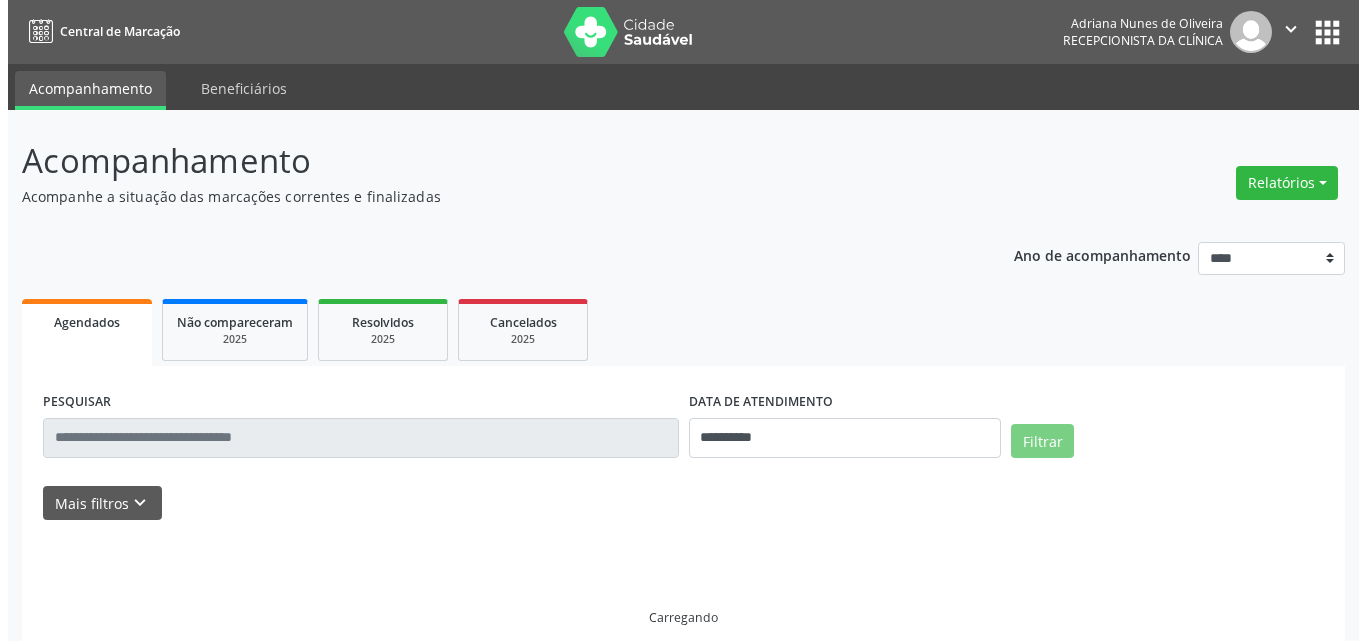 scroll, scrollTop: 0, scrollLeft: 0, axis: both 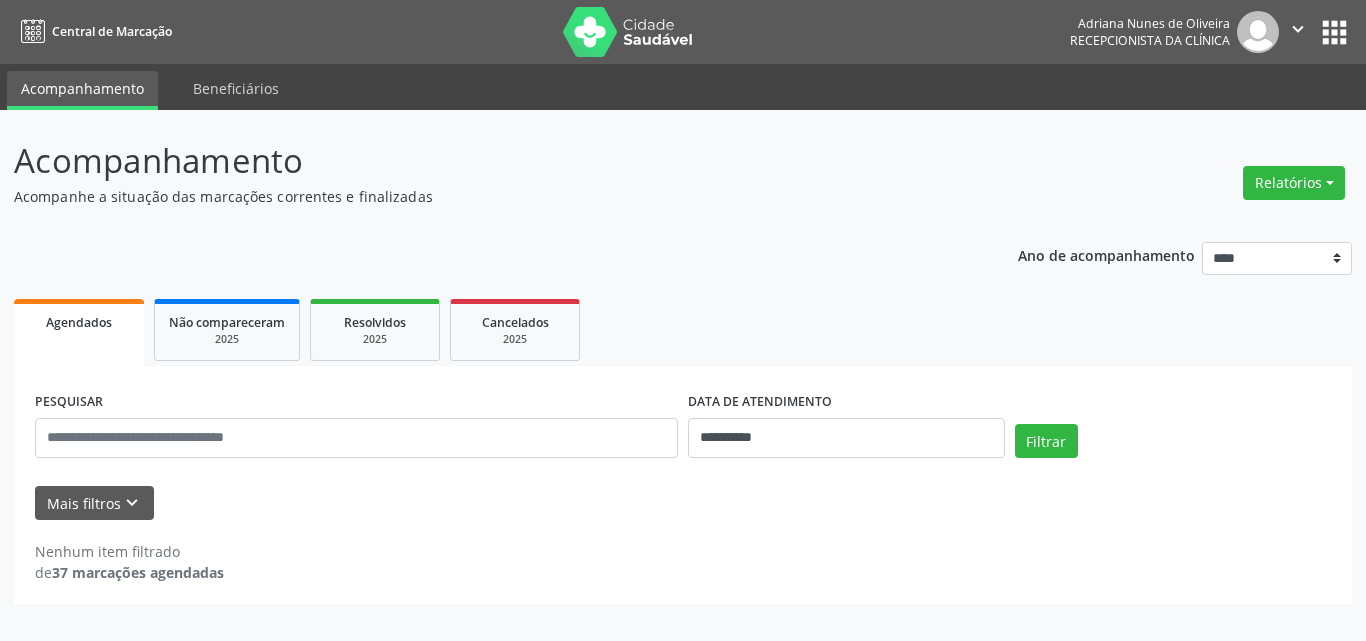 click on "**********" at bounding box center (683, 416) 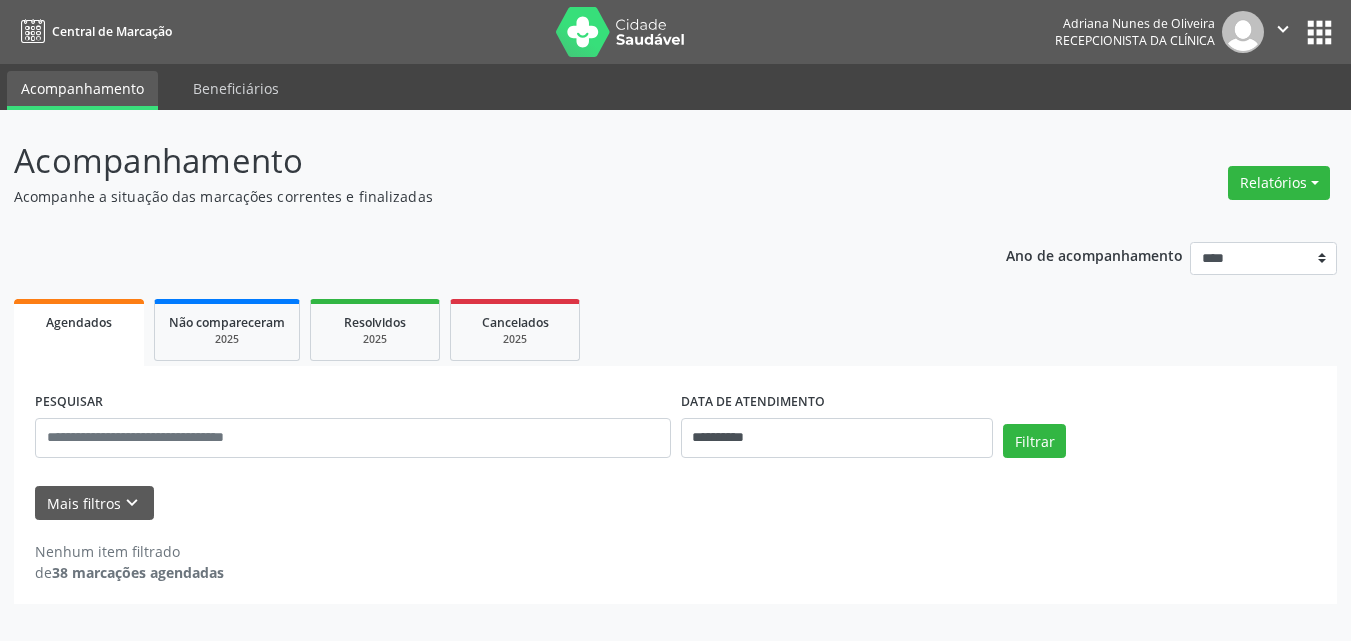 scroll, scrollTop: 0, scrollLeft: 0, axis: both 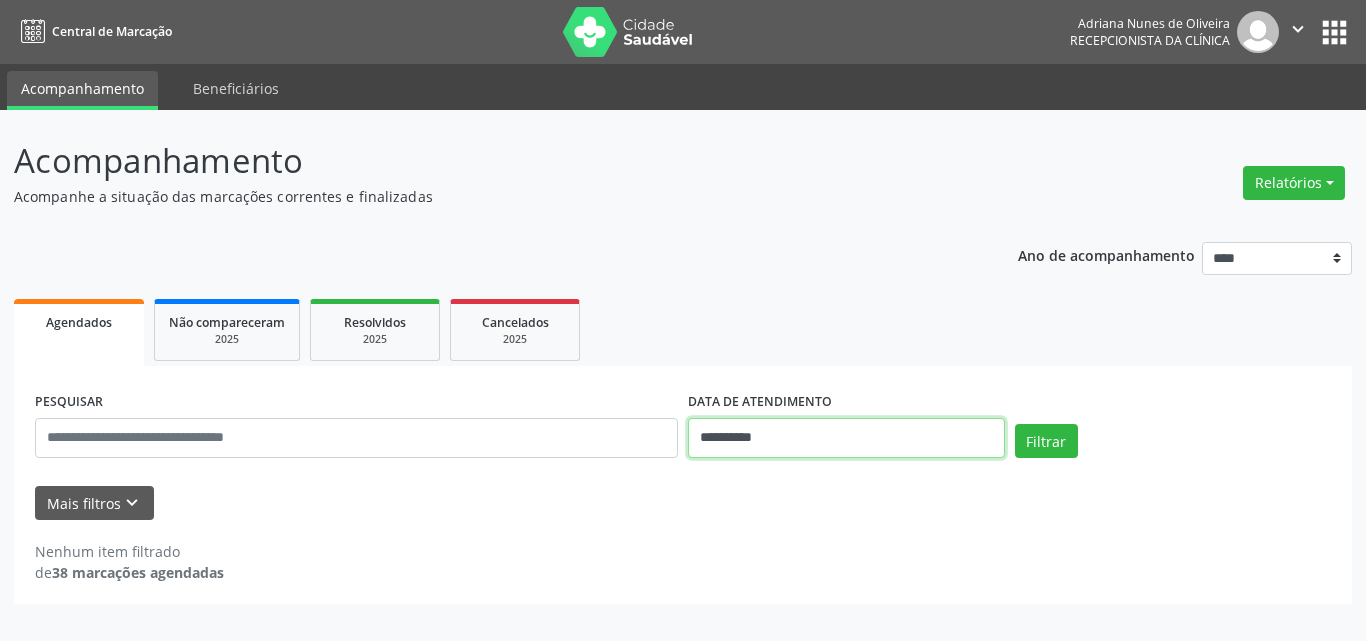 click on "**********" at bounding box center (846, 438) 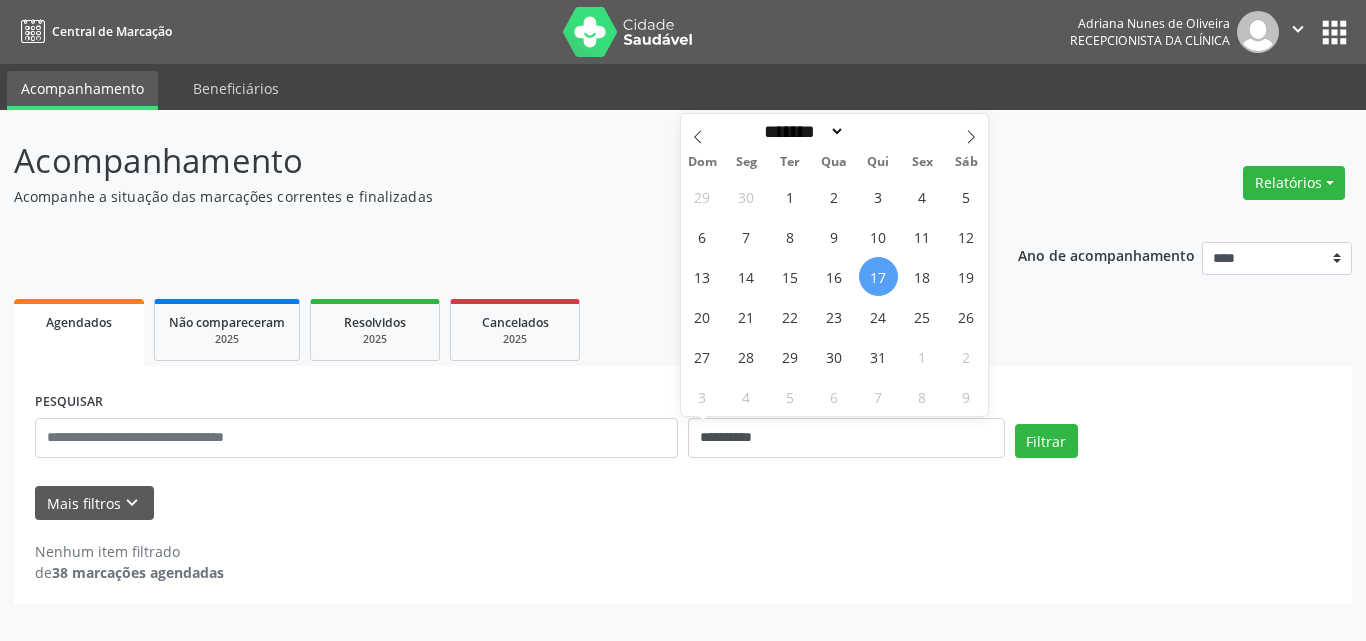 click on "29 30 1 2 3 4 5 6 7 8 9 10 11 12 13 14 15 16 17 18 19 20 21 22 23 24 25 26 27 28 29 30 31 1 2 3 4 5 6 7 8 9" at bounding box center [835, 296] 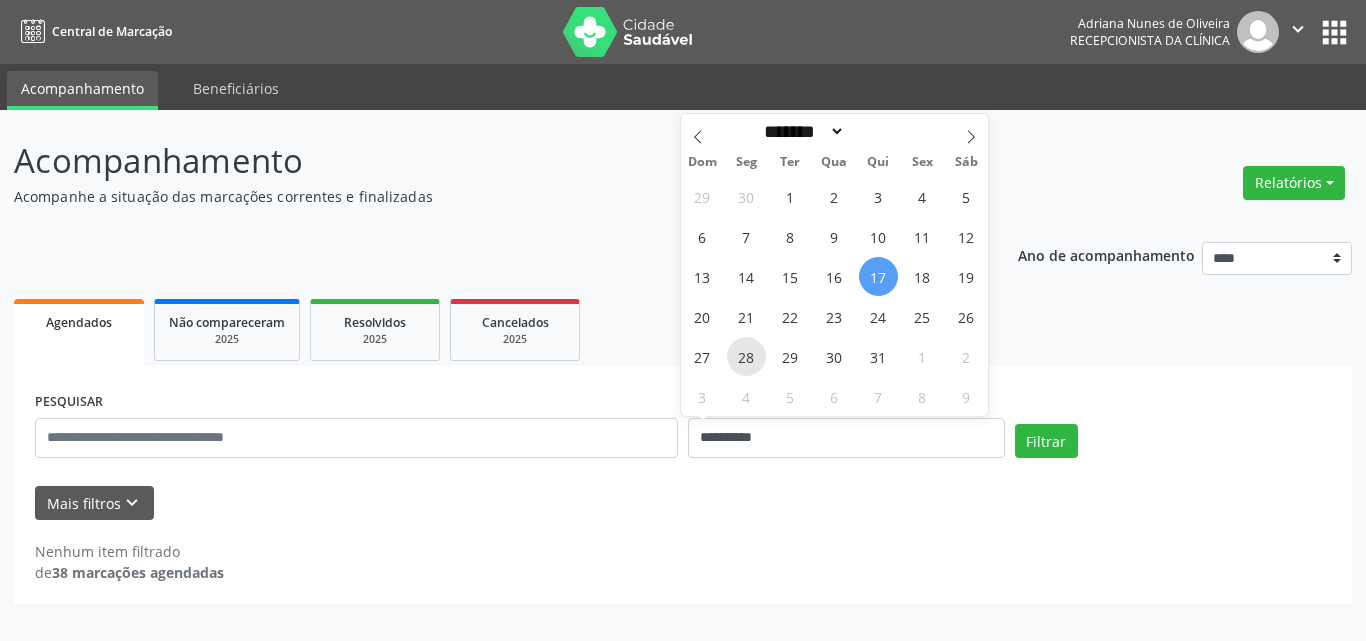 click on "28" at bounding box center (746, 356) 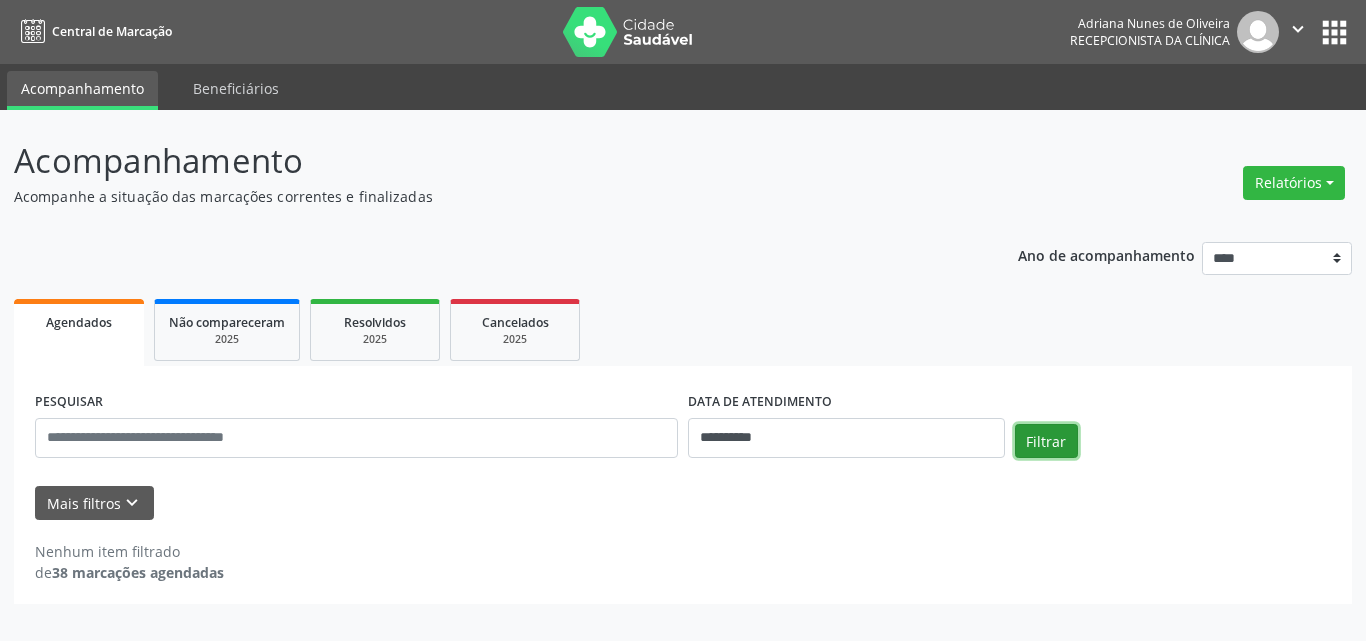 click on "Filtrar" at bounding box center [1046, 441] 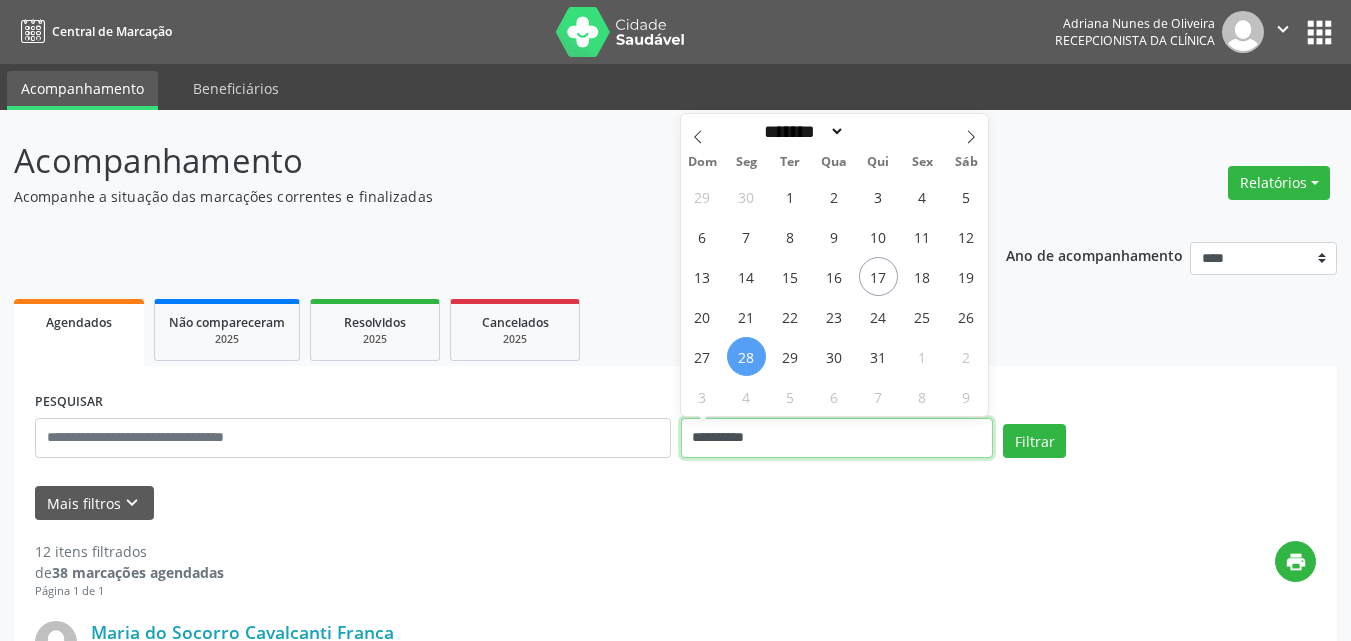 click on "**********" at bounding box center (837, 438) 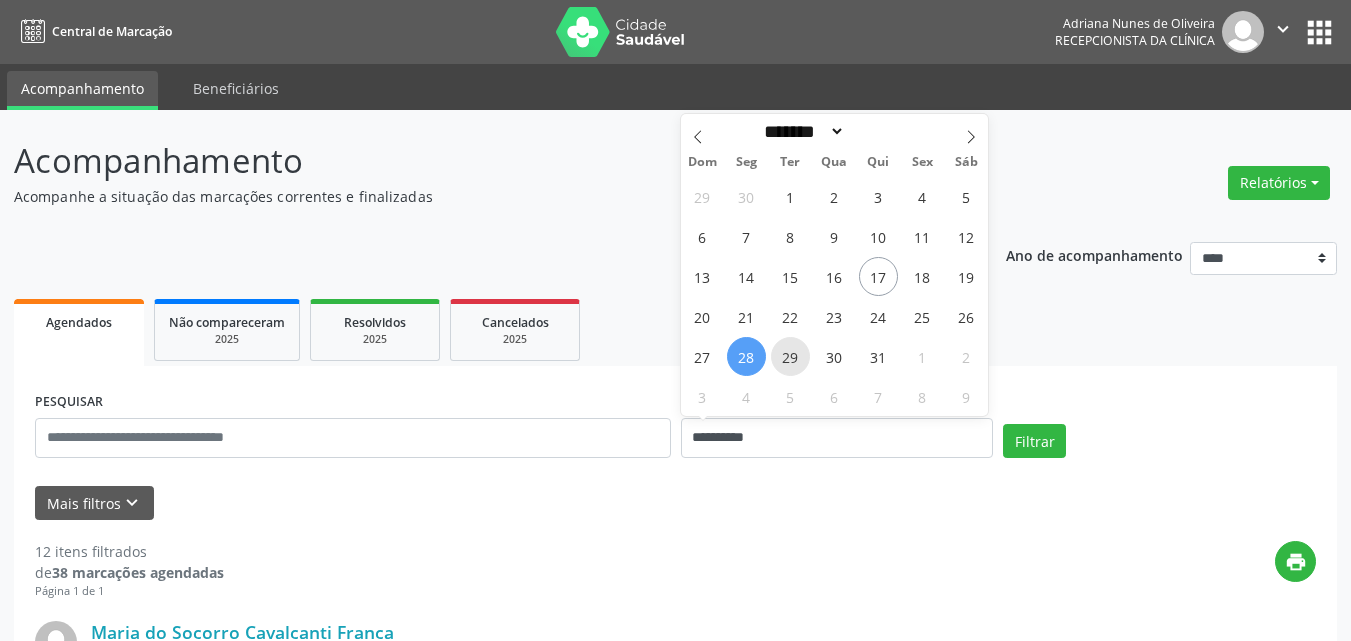 click on "29" at bounding box center [790, 356] 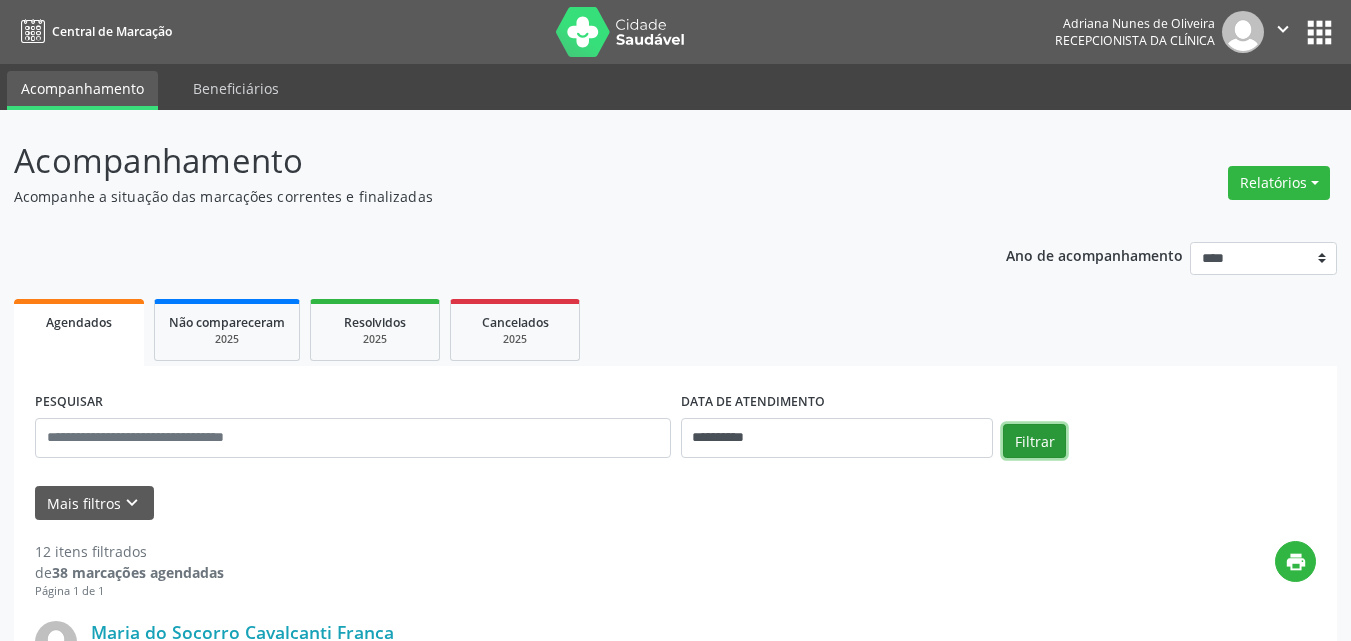 click on "Filtrar" at bounding box center [1034, 441] 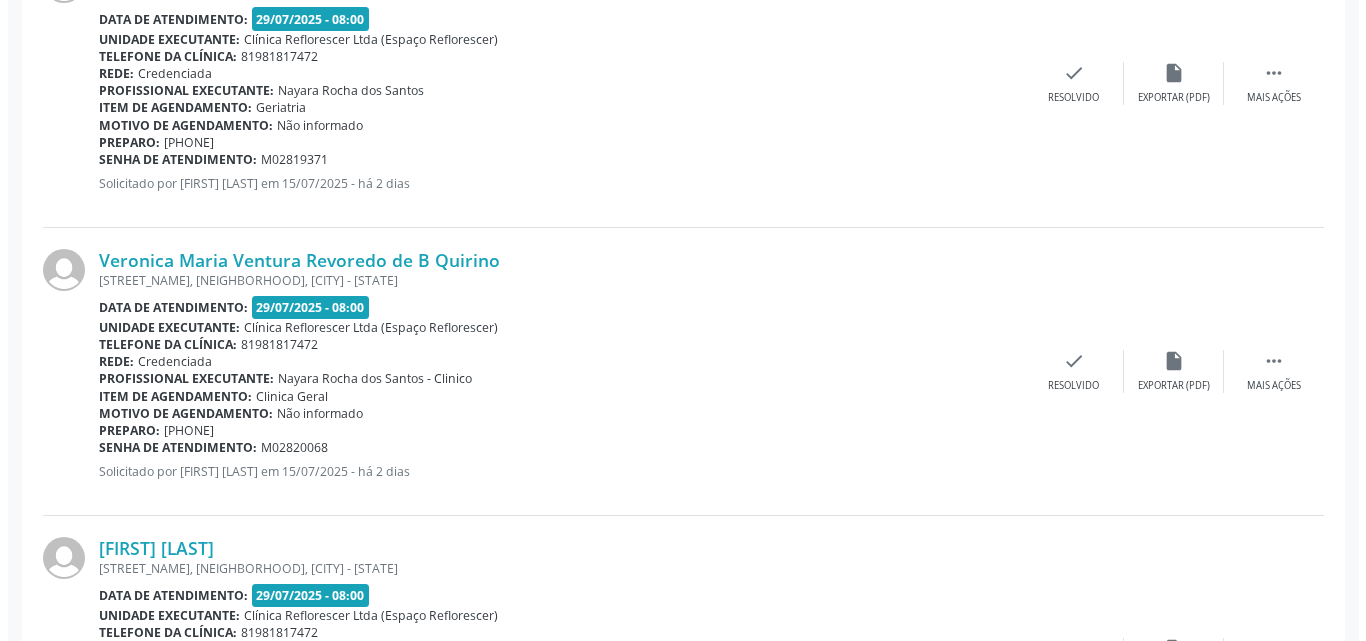 scroll, scrollTop: 2876, scrollLeft: 0, axis: vertical 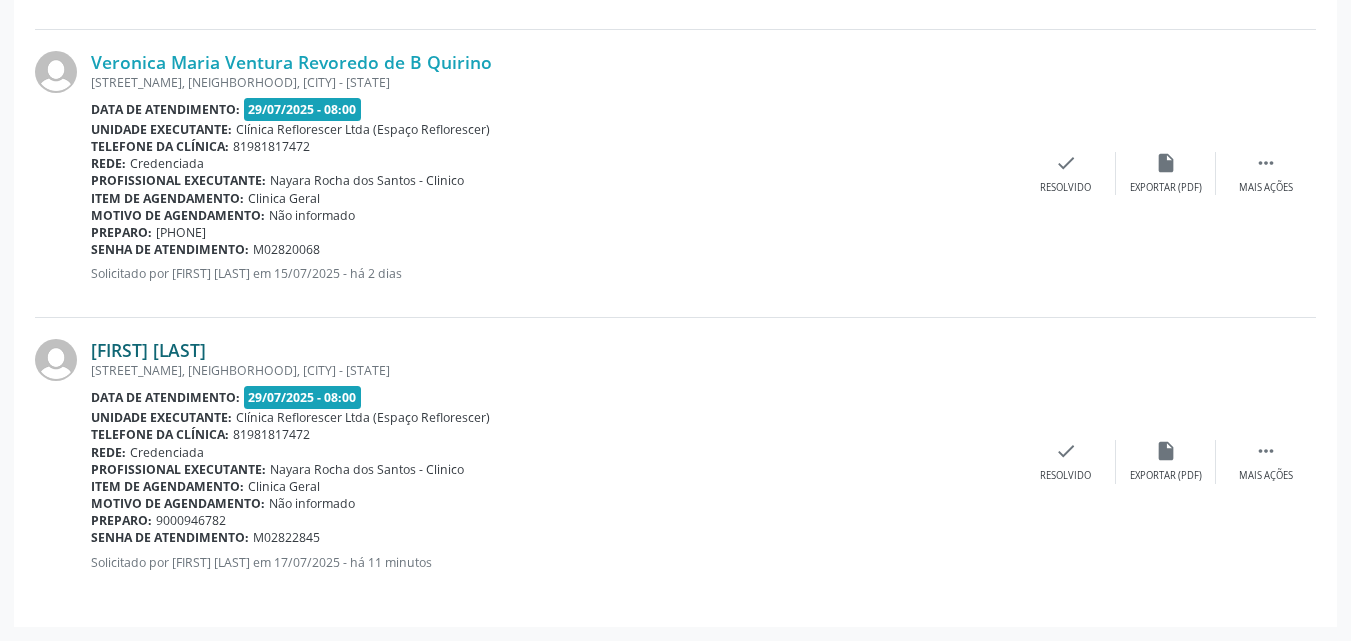 click on "[FIRST] [LAST]" at bounding box center [148, 350] 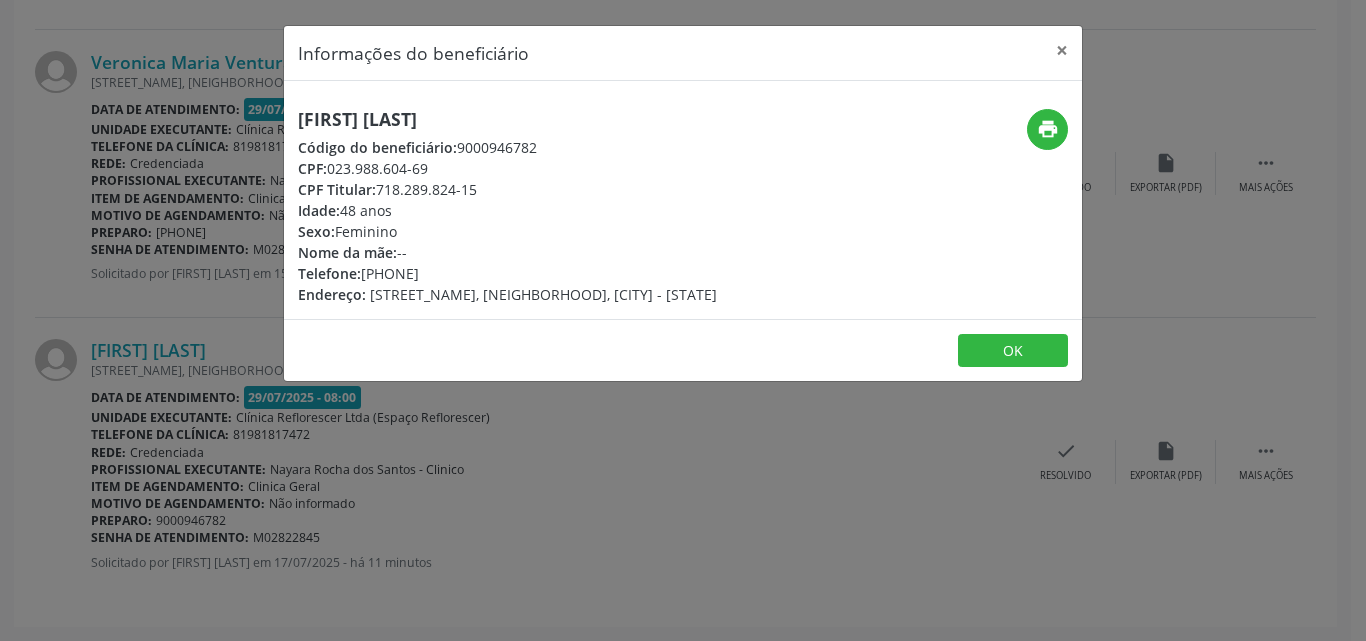 drag, startPoint x: 297, startPoint y: 111, endPoint x: 680, endPoint y: 116, distance: 383.03262 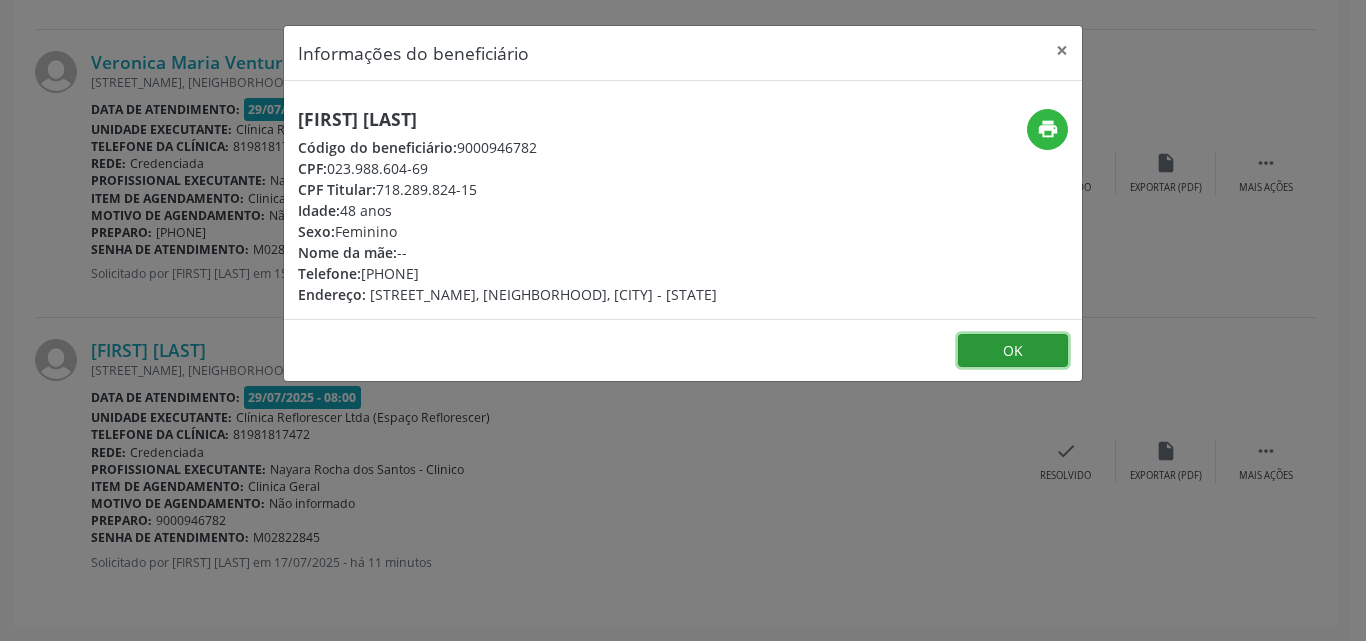 click on "OK" at bounding box center (1013, 351) 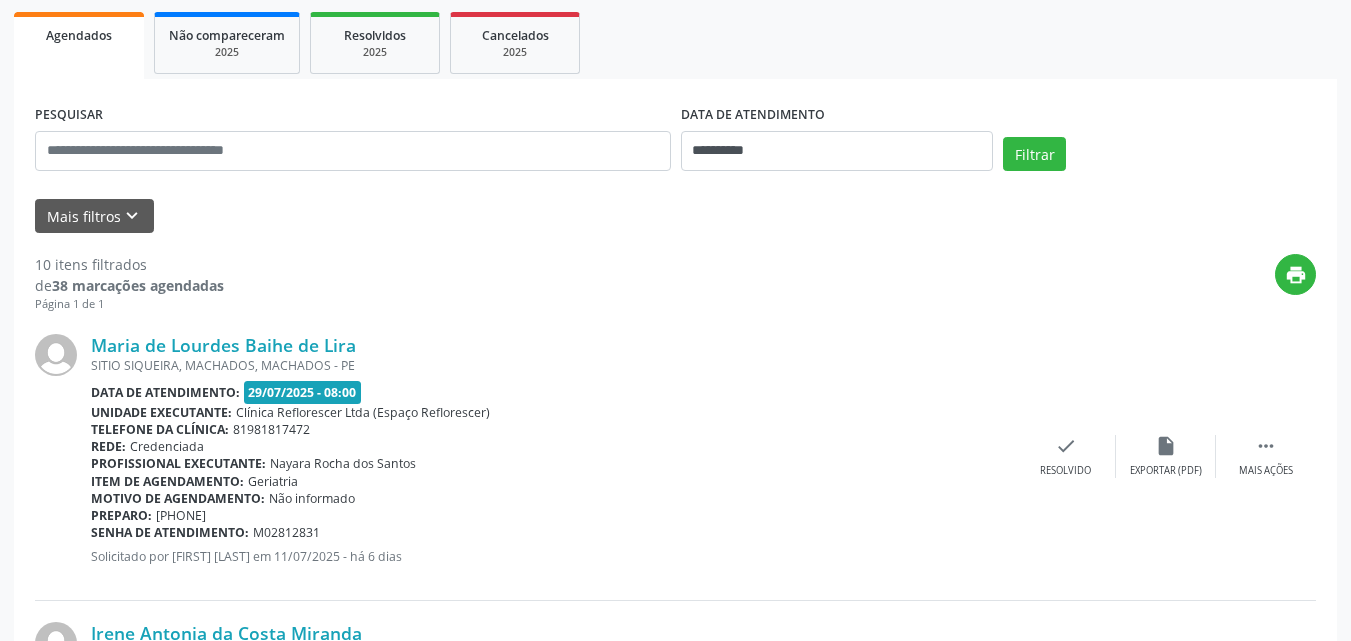 scroll, scrollTop: 0, scrollLeft: 0, axis: both 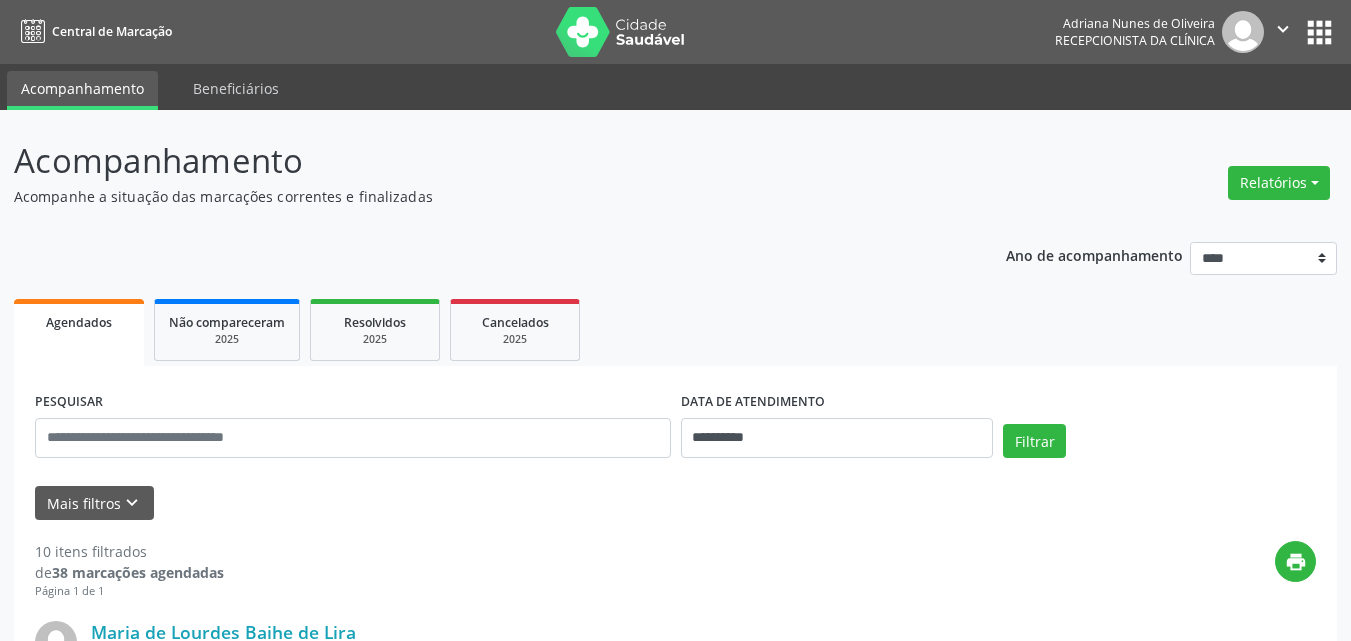 click on "Acompanhe a situação das marcações correntes e finalizadas" at bounding box center [477, 196] 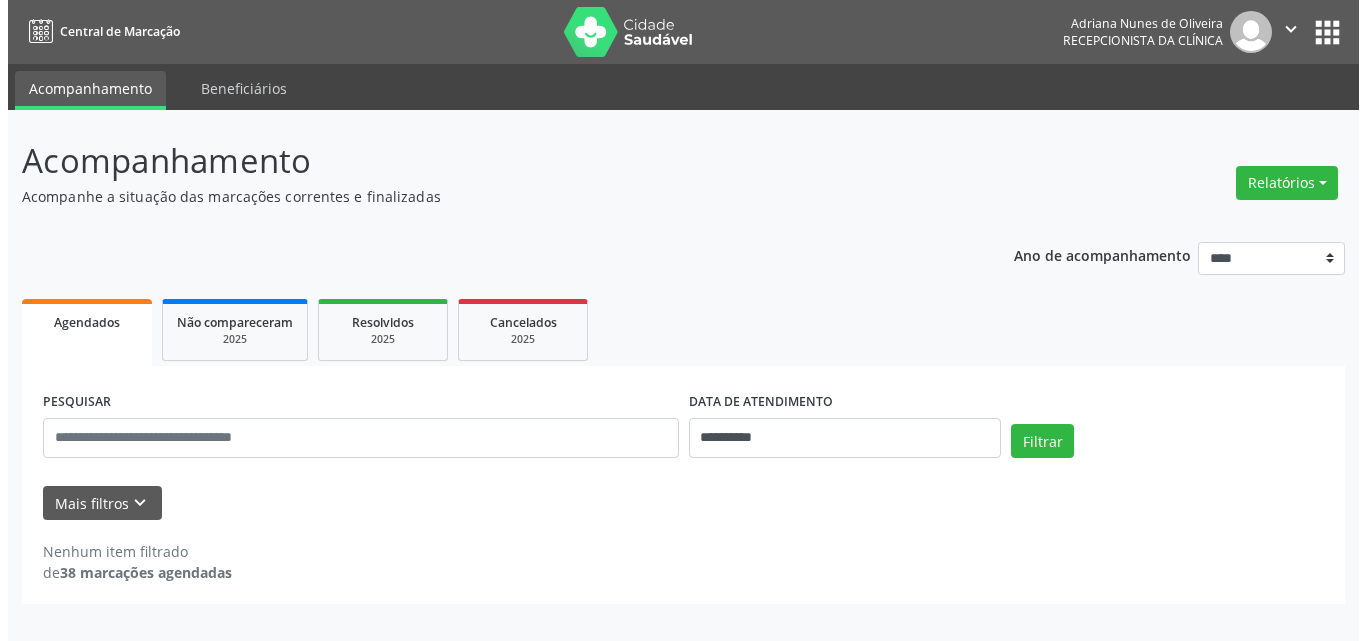 scroll, scrollTop: 0, scrollLeft: 0, axis: both 